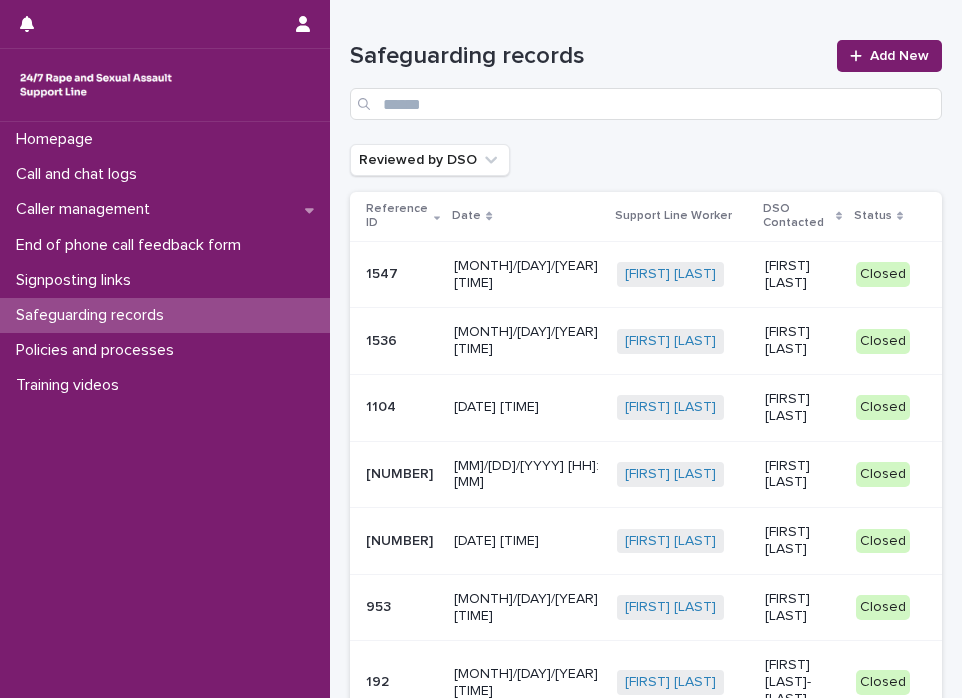 scroll, scrollTop: 0, scrollLeft: 0, axis: both 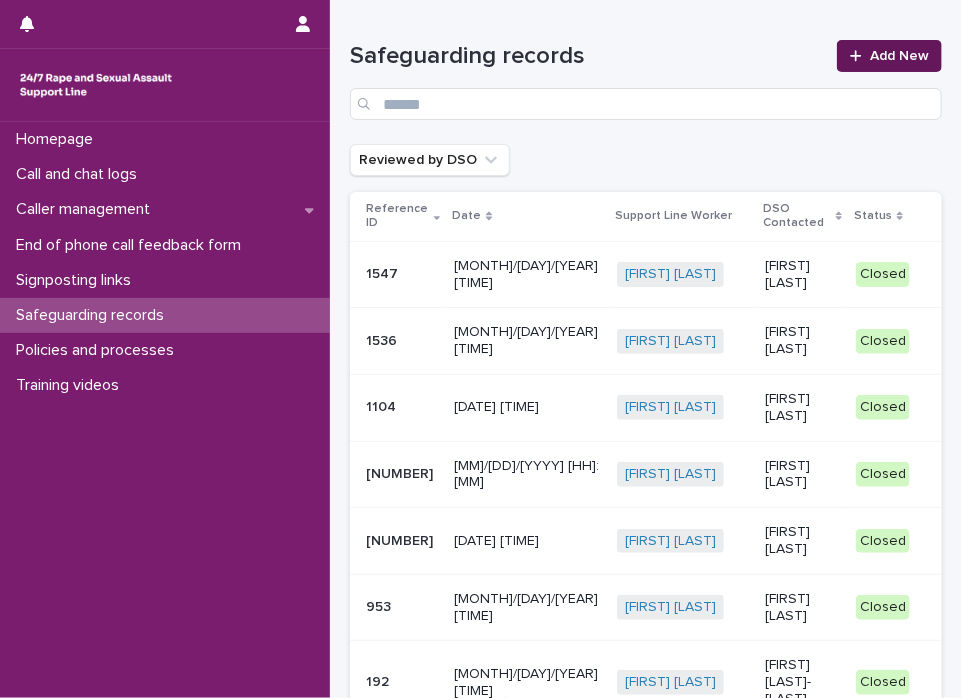 click on "Add New" at bounding box center [899, 56] 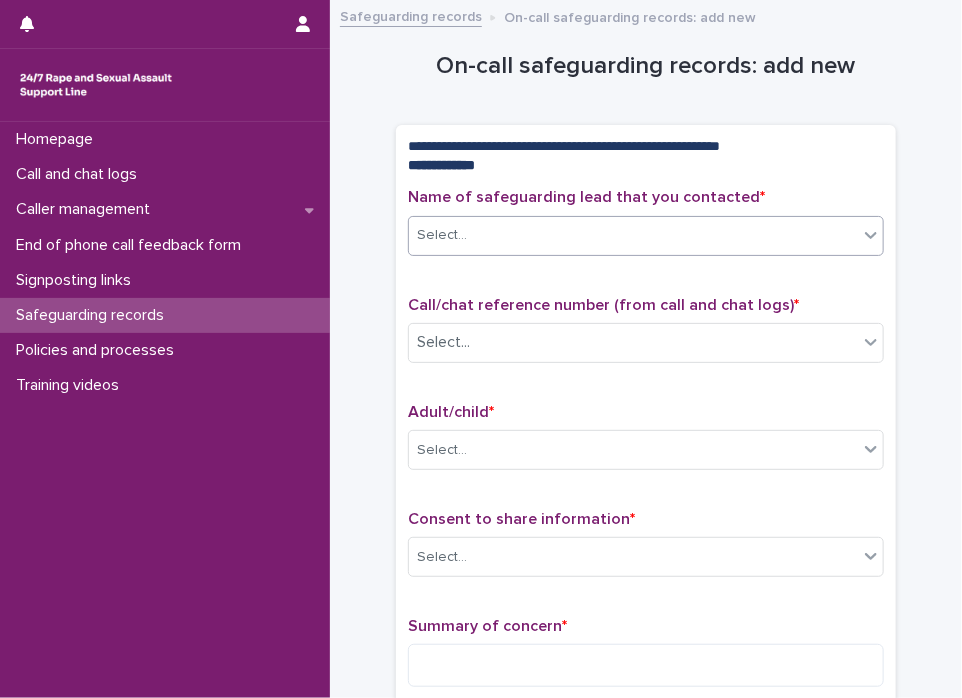 click on "Select..." at bounding box center (633, 235) 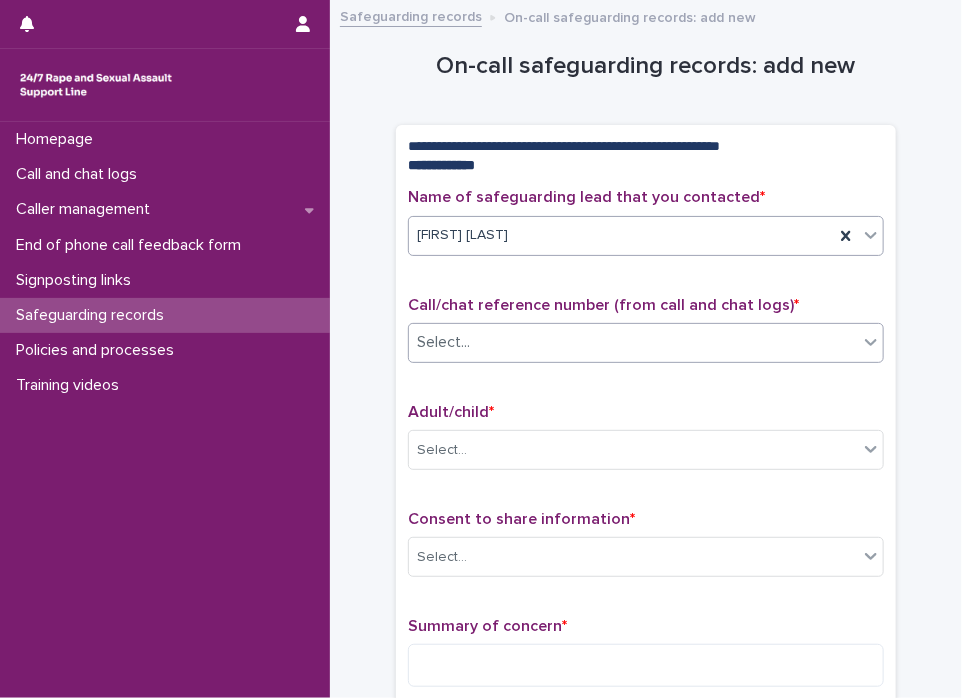 click on "Select..." at bounding box center (633, 342) 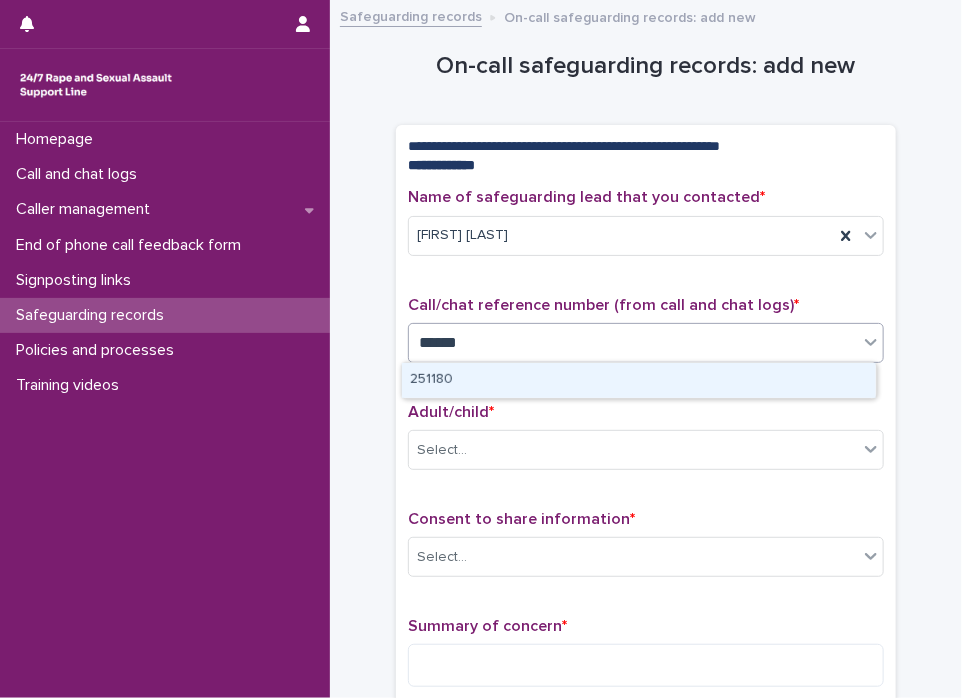 click on "251180" at bounding box center (639, 380) 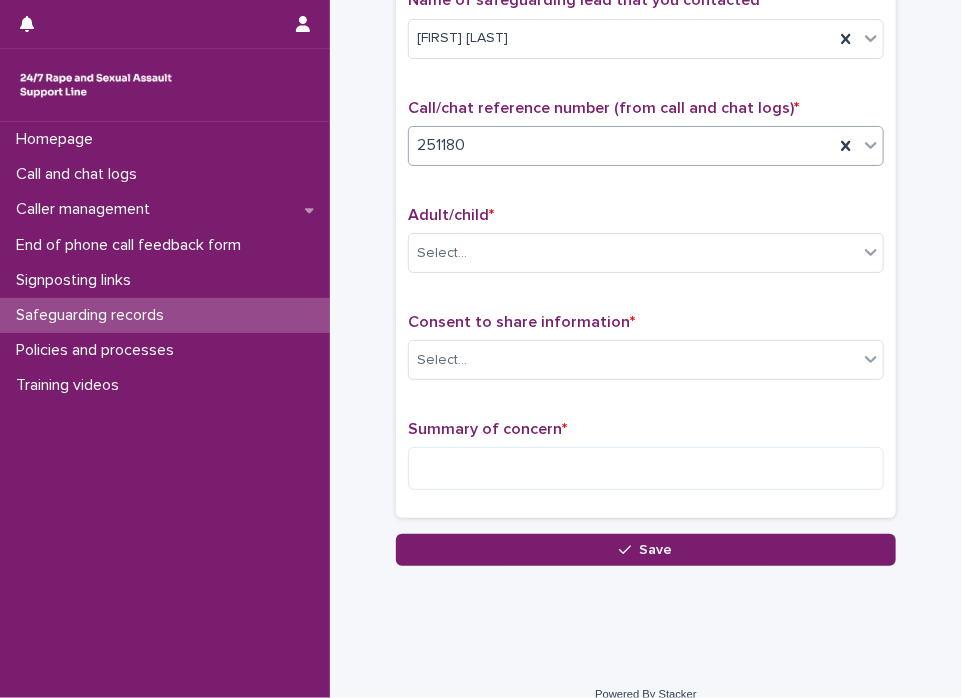 scroll, scrollTop: 200, scrollLeft: 0, axis: vertical 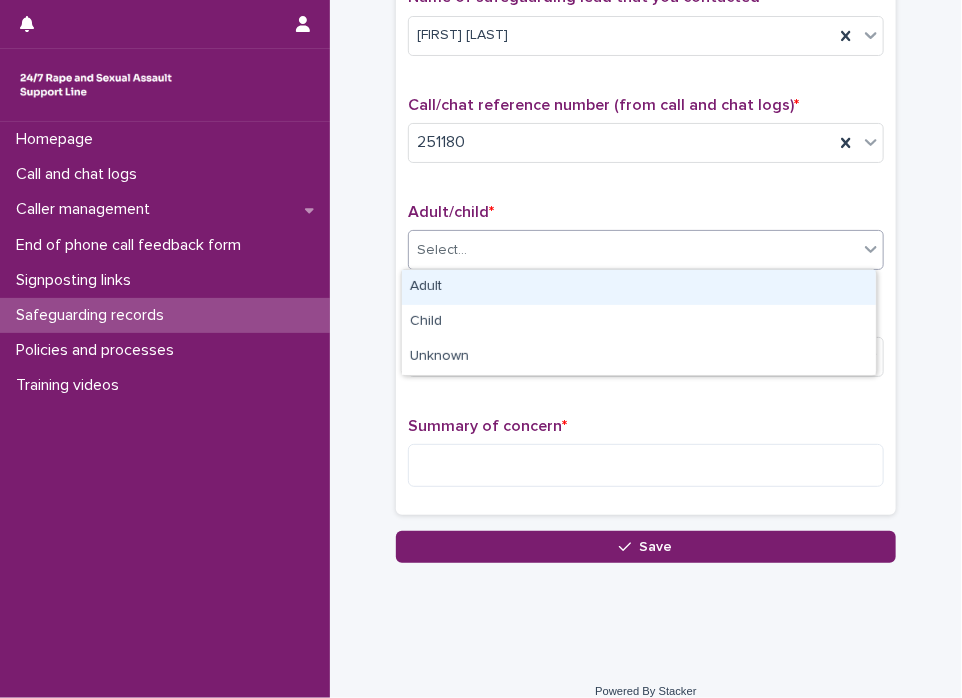 click on "Select..." at bounding box center (633, 250) 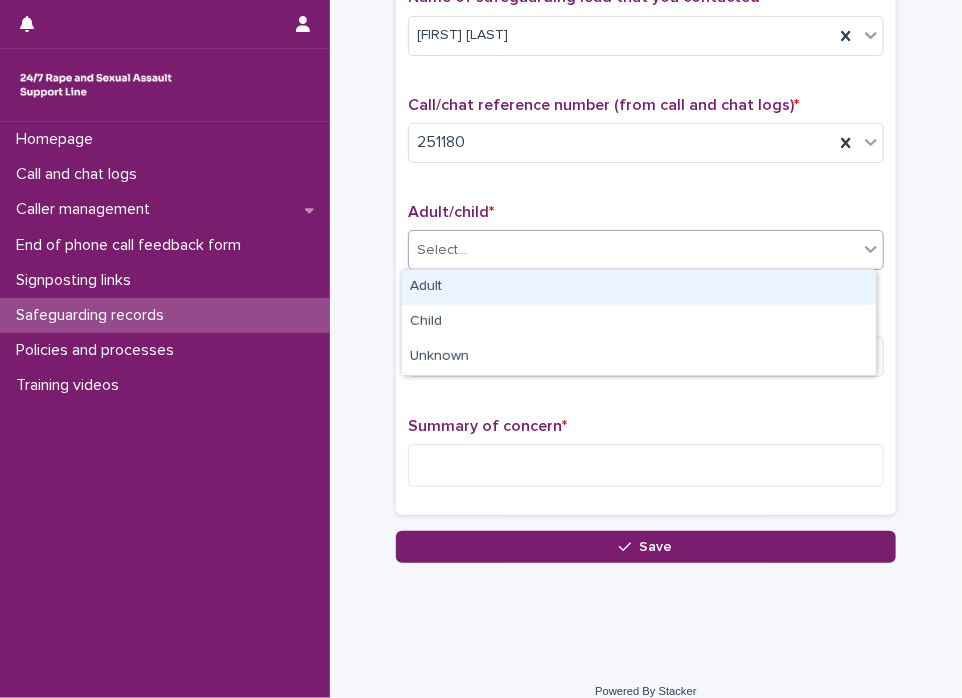 click on "Adult" at bounding box center [639, 287] 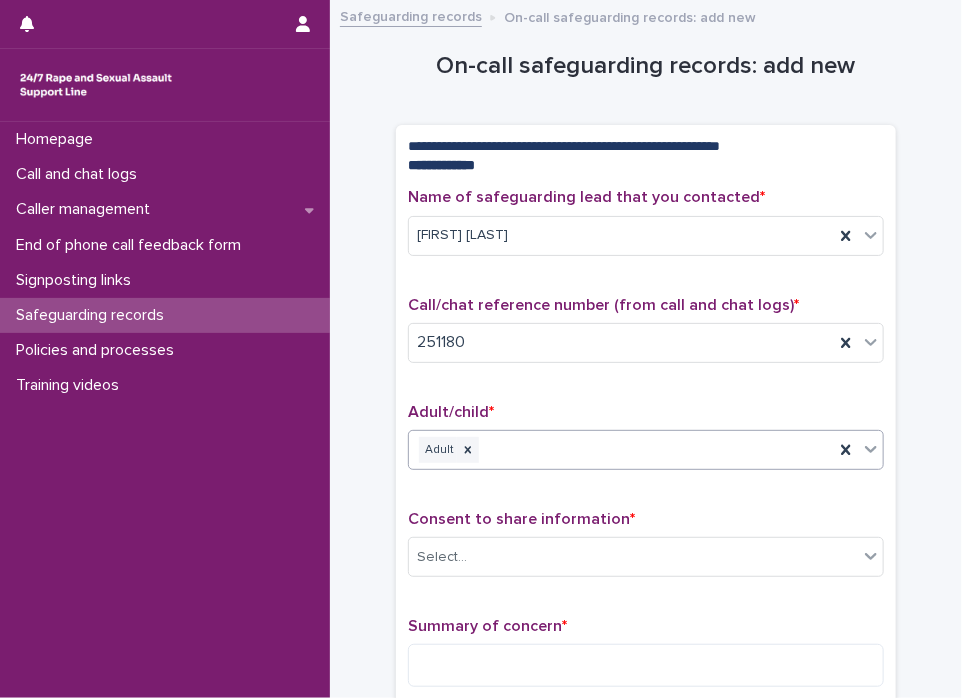 scroll, scrollTop: 100, scrollLeft: 0, axis: vertical 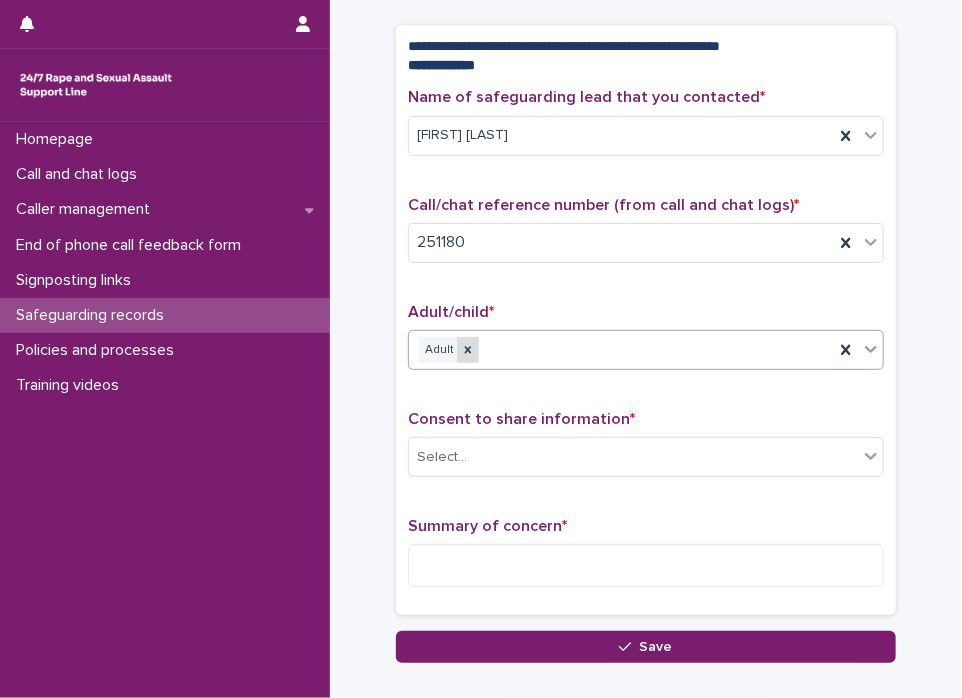 click at bounding box center (468, 350) 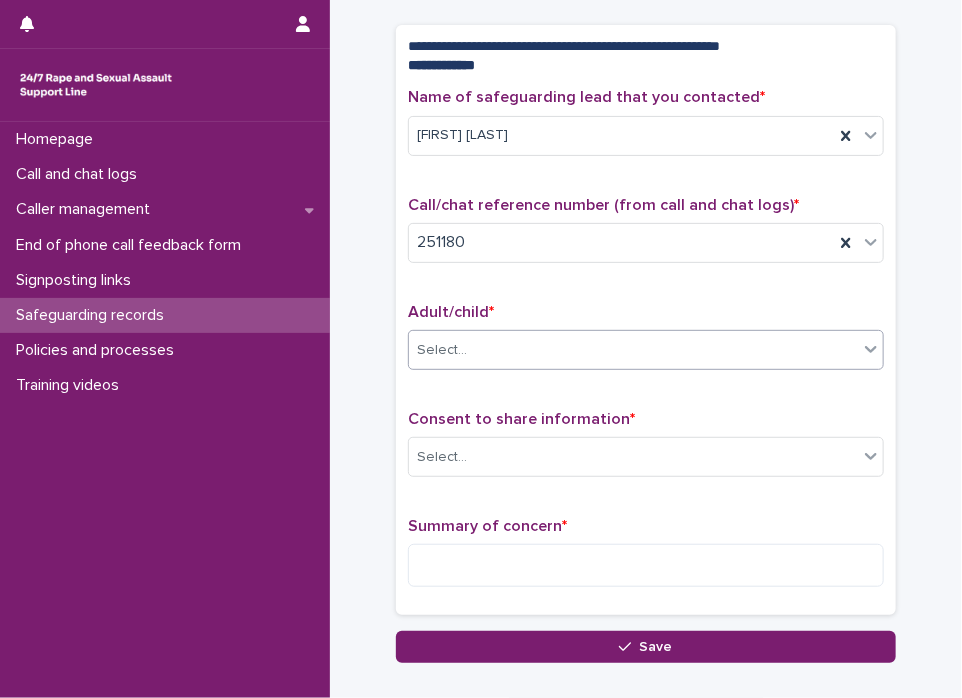 click on "Select..." at bounding box center (633, 350) 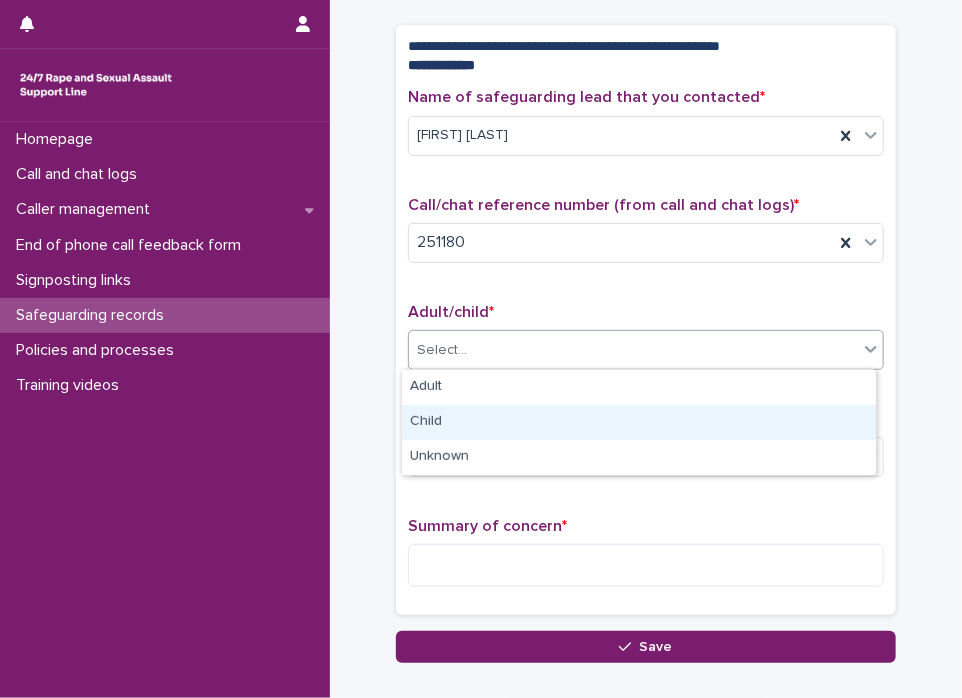 click on "Child" at bounding box center [639, 422] 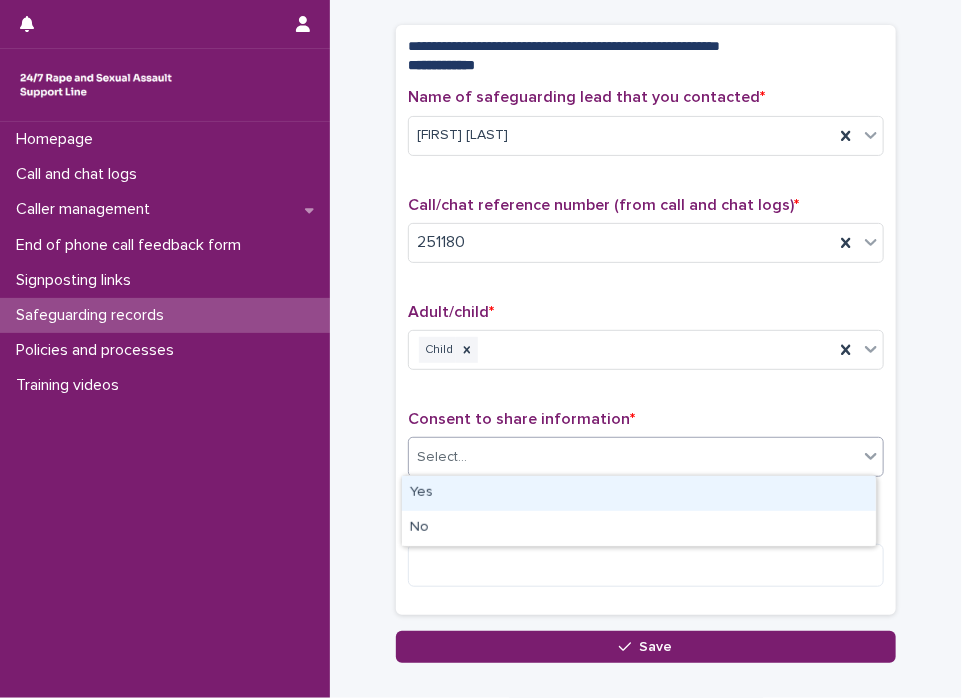 click on "Select..." at bounding box center [633, 457] 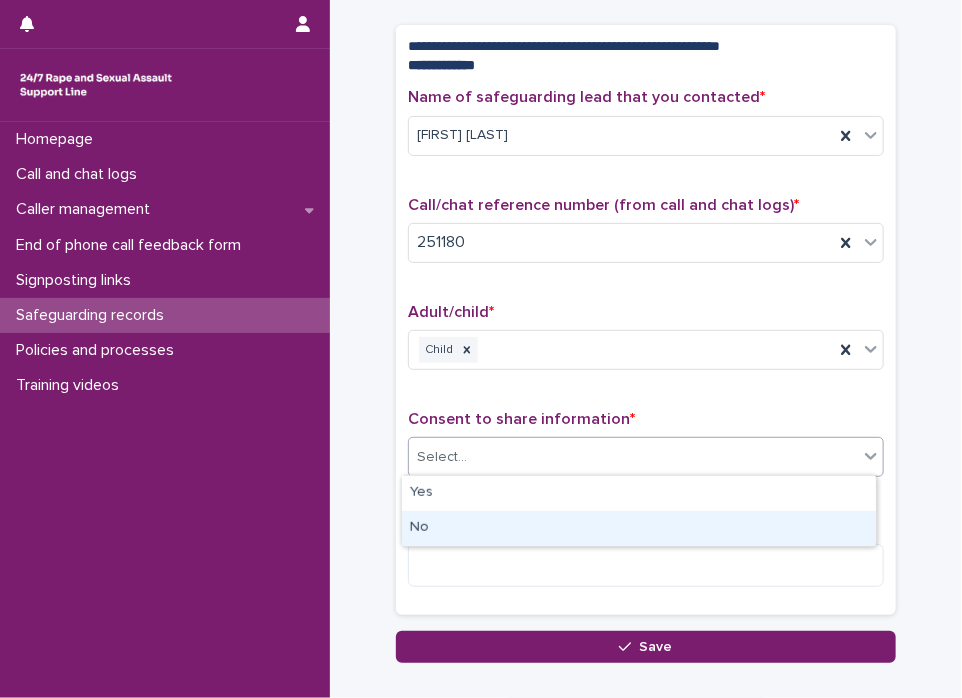 click on "No" at bounding box center (639, 528) 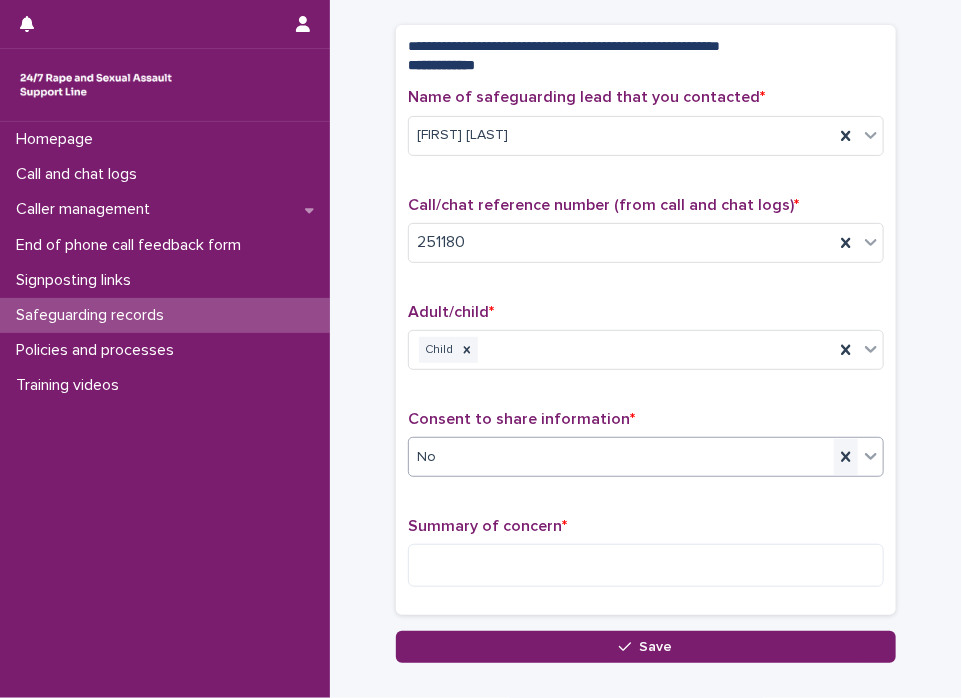 click at bounding box center (846, 457) 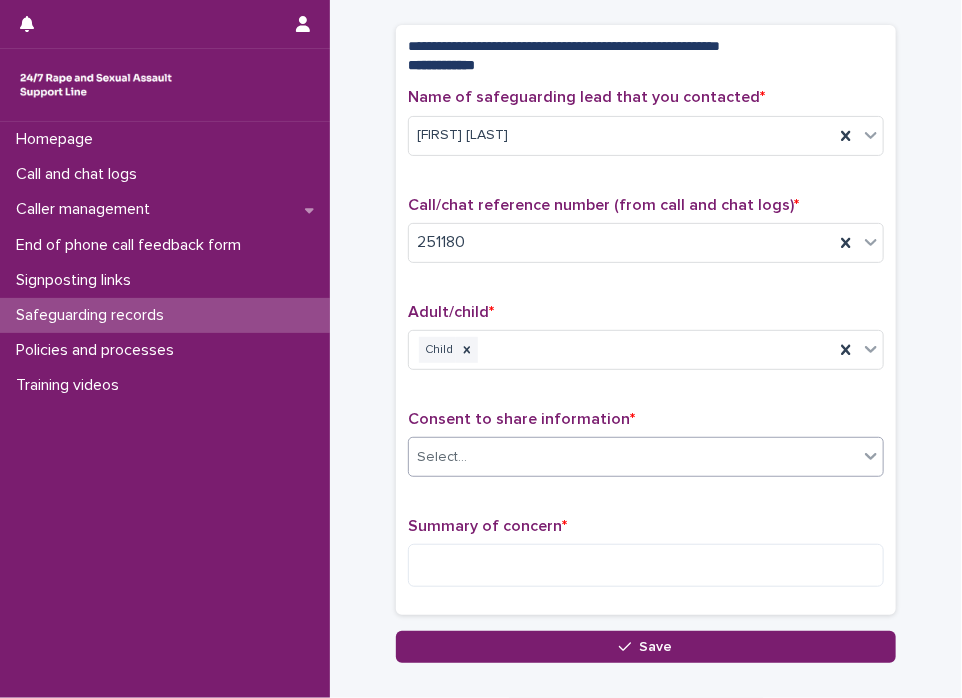 drag, startPoint x: 538, startPoint y: 501, endPoint x: 513, endPoint y: 506, distance: 25.495098 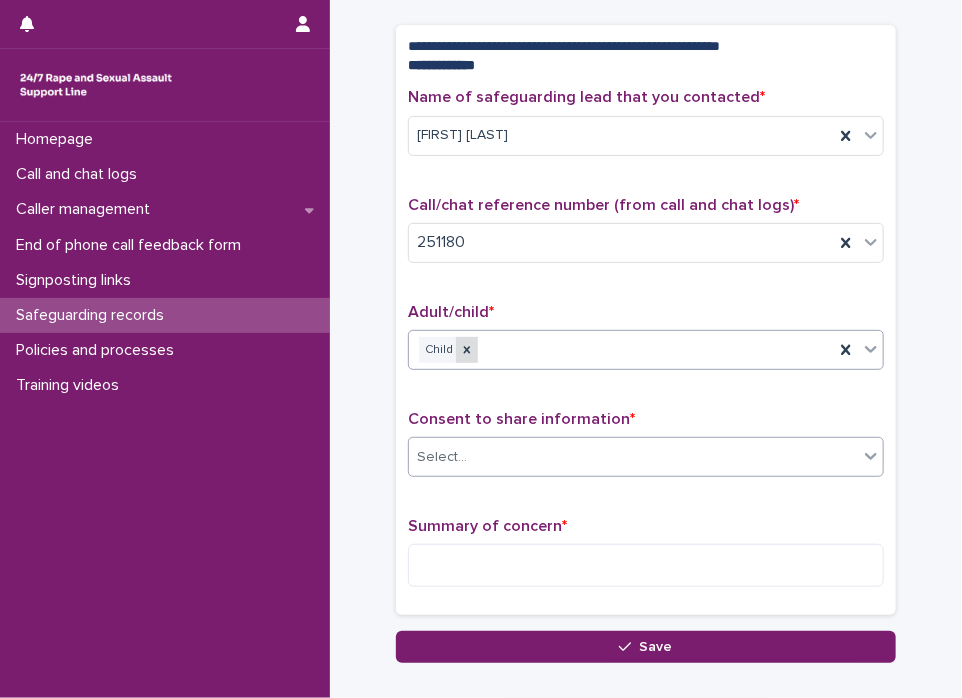click at bounding box center [467, 350] 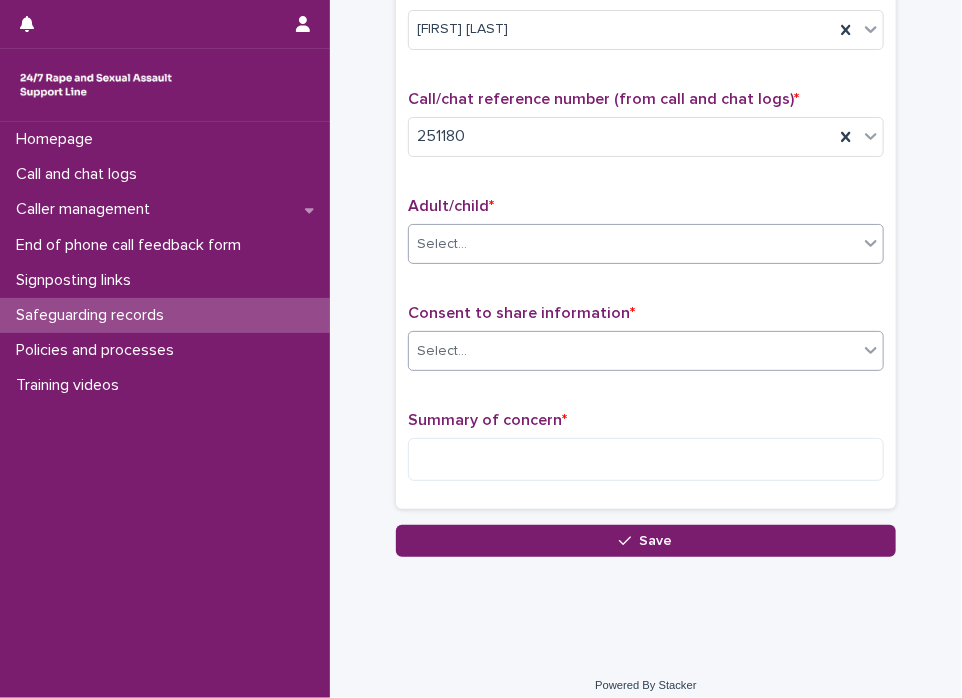 scroll, scrollTop: 219, scrollLeft: 0, axis: vertical 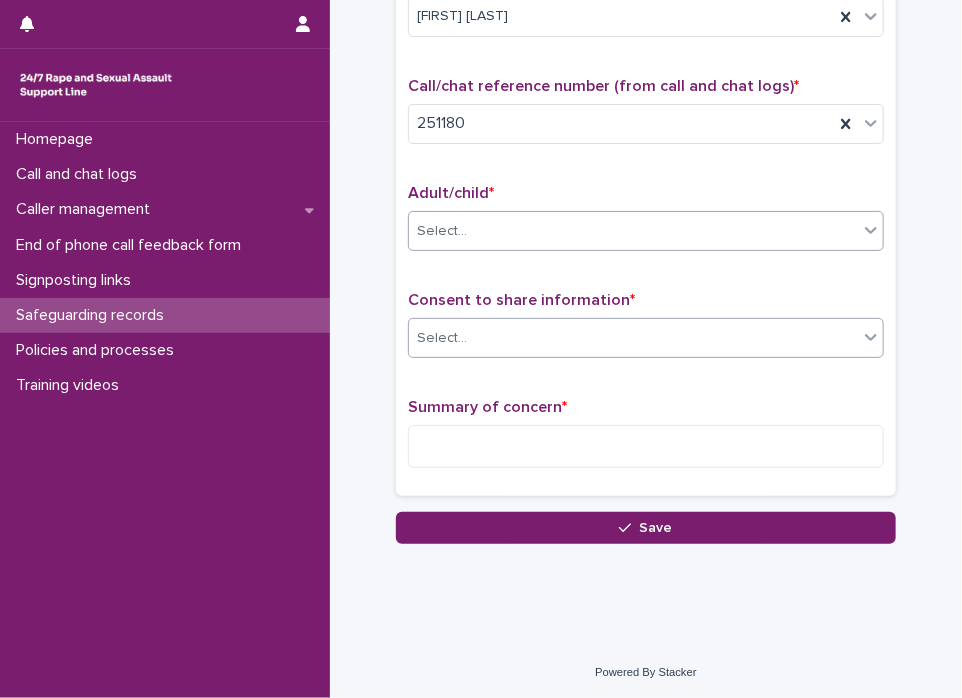 click on "Select..." at bounding box center [633, 231] 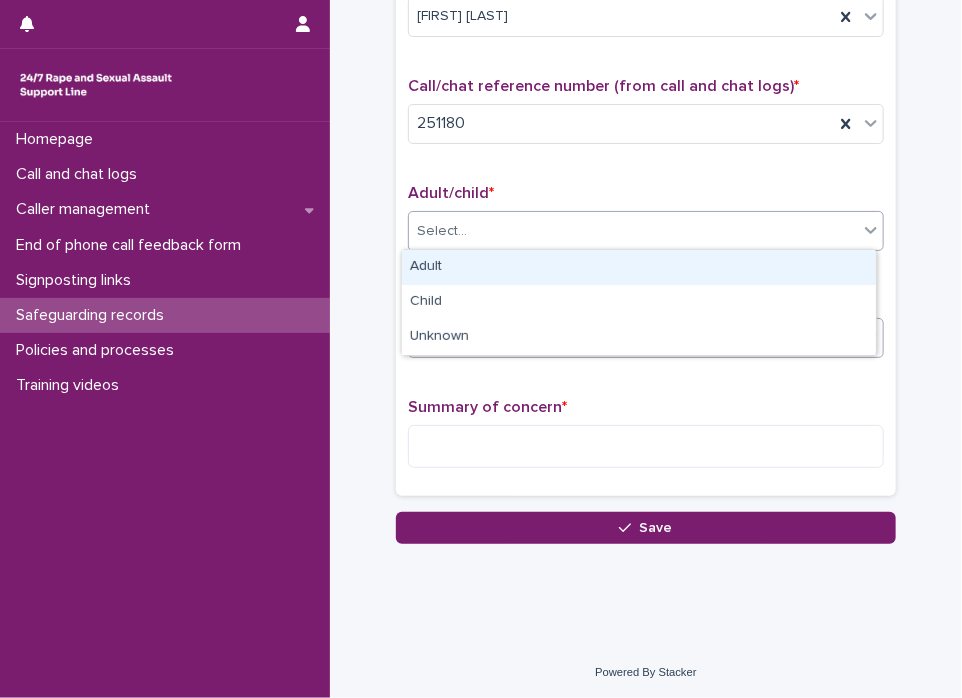 click on "Adult" at bounding box center (639, 267) 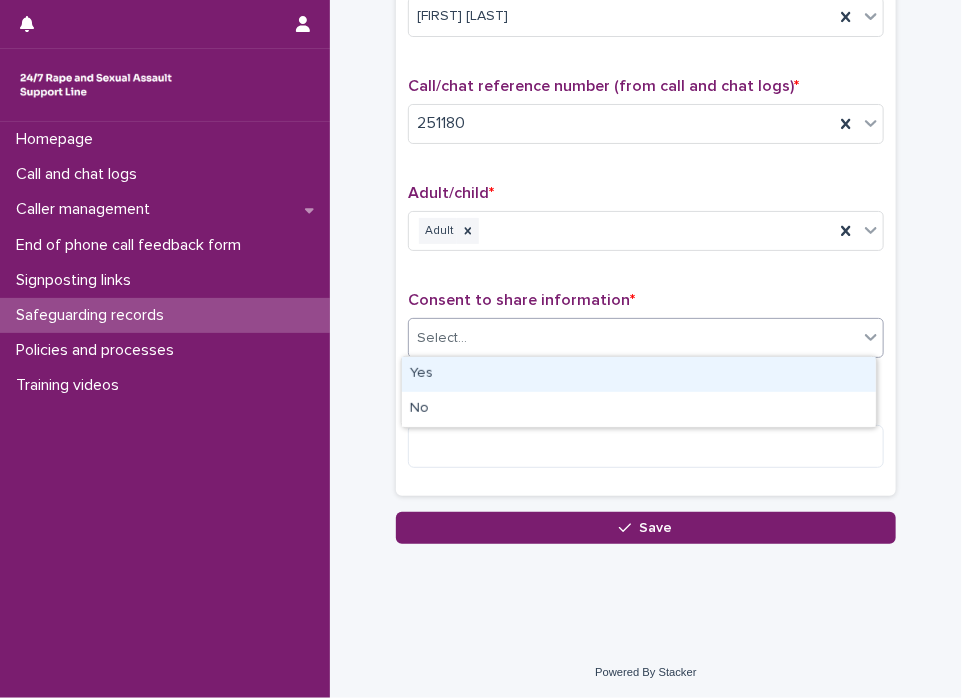 click on "Select..." at bounding box center (633, 338) 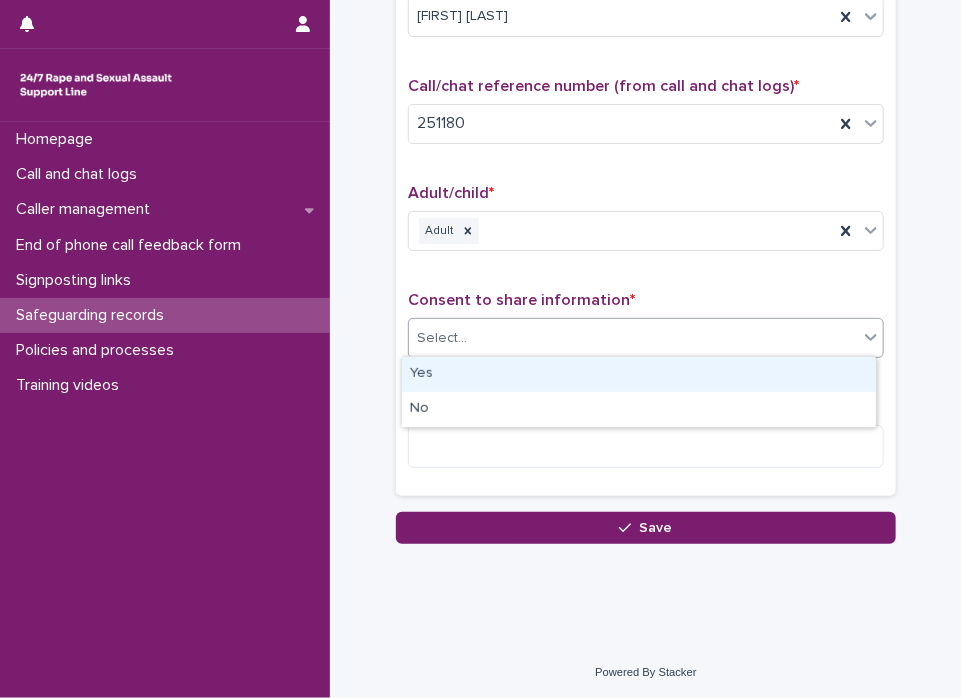 click on "Yes" at bounding box center [639, 374] 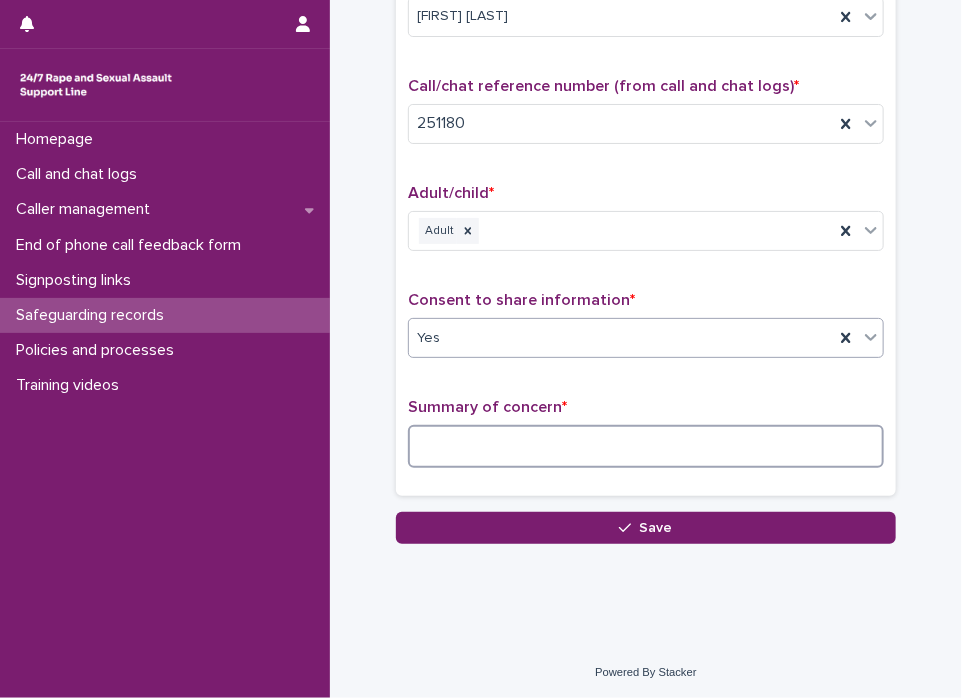 click at bounding box center (646, 446) 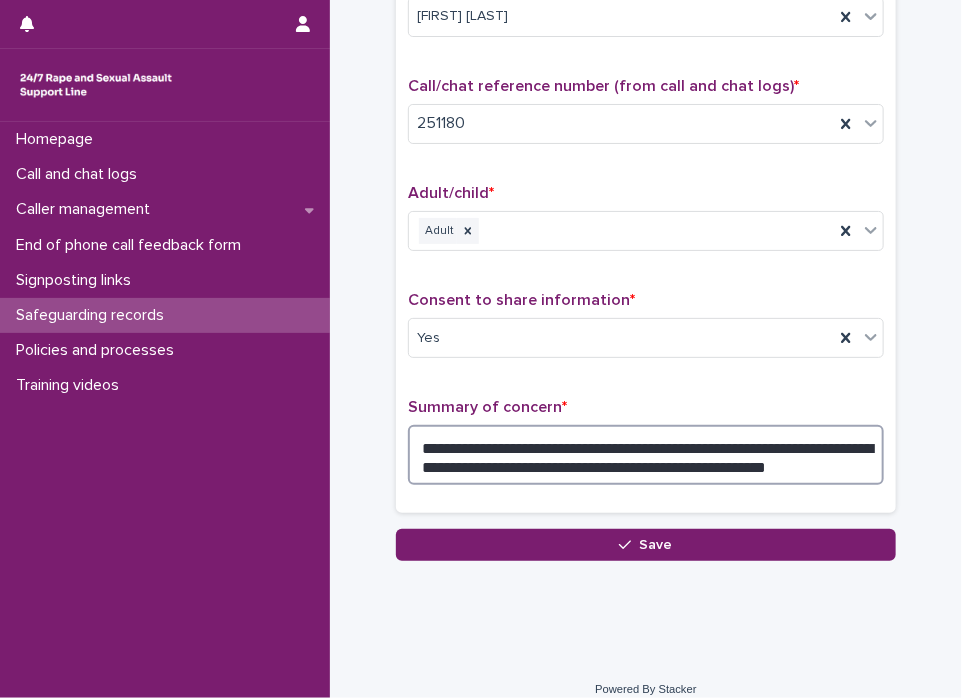 click on "**********" at bounding box center (646, 455) 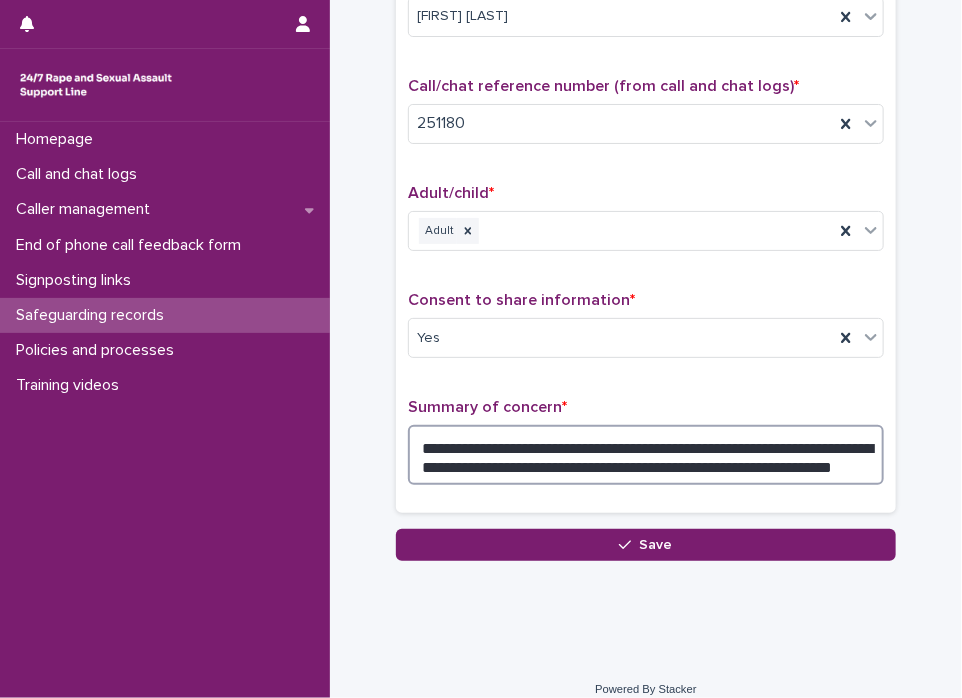 click on "**********" at bounding box center [646, 455] 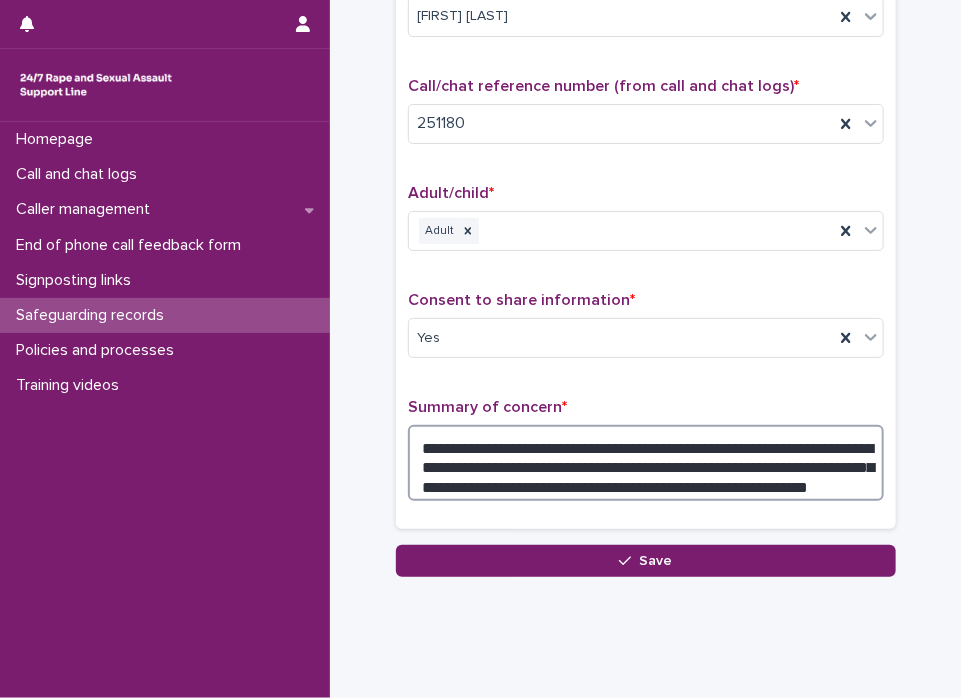 click on "**********" at bounding box center [646, 463] 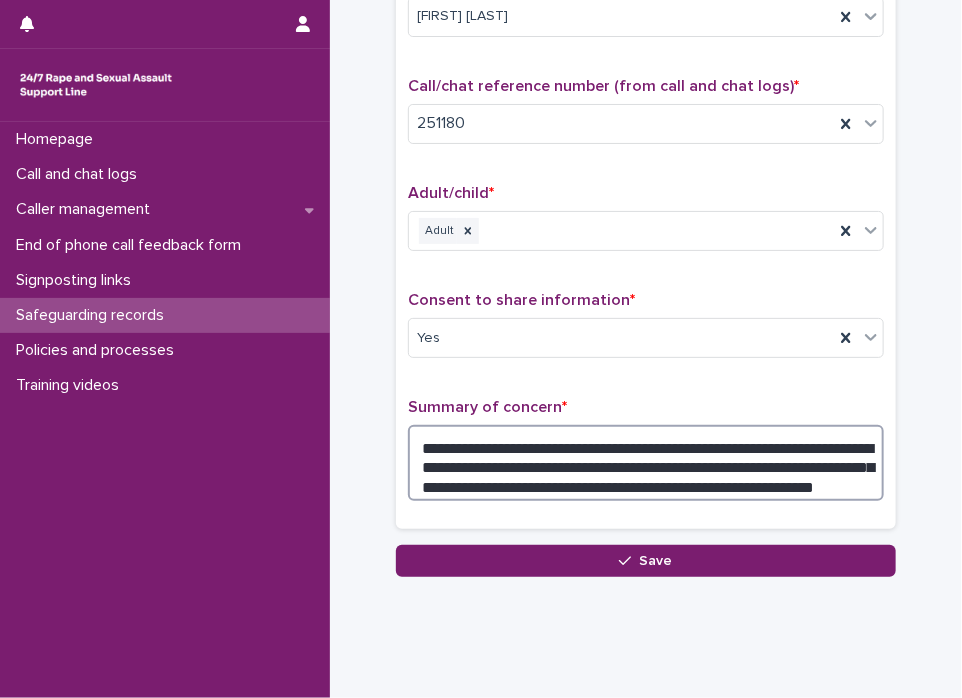 click on "**********" at bounding box center [646, 463] 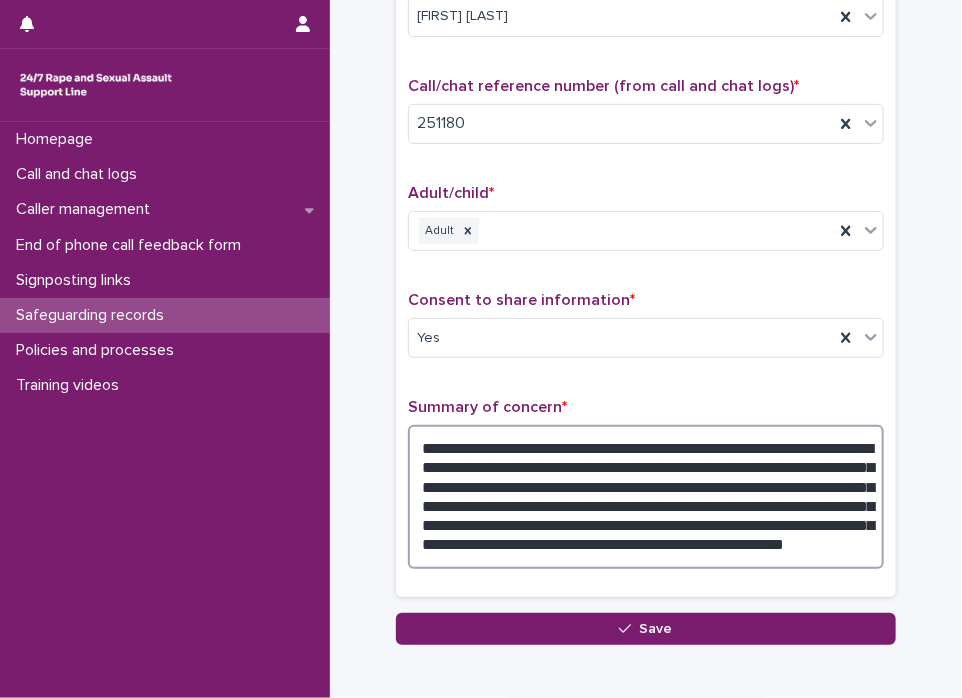 click on "**********" at bounding box center (646, 497) 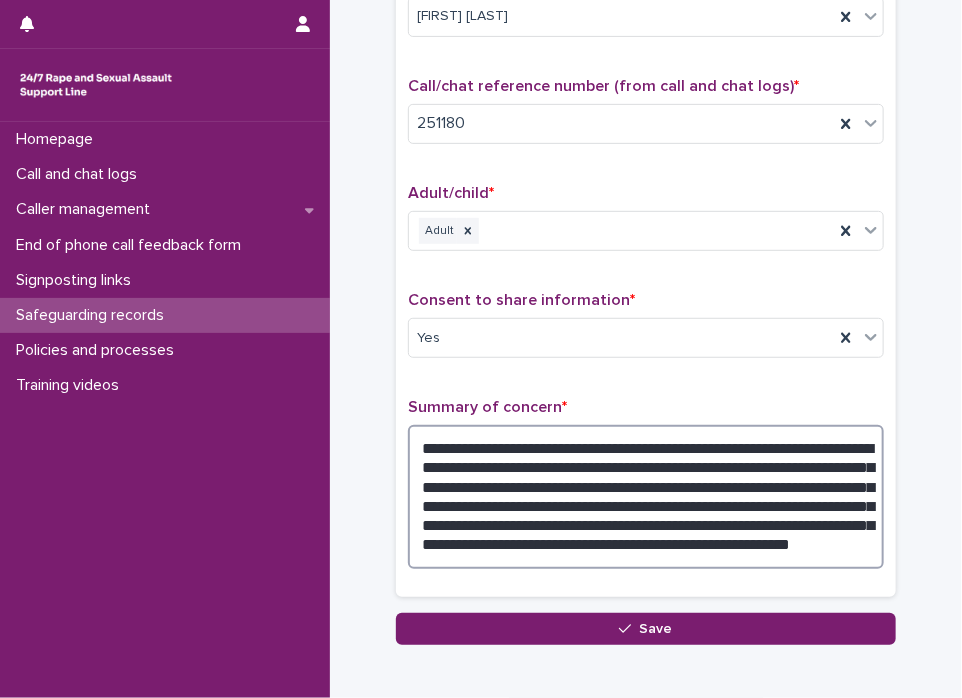click on "**********" at bounding box center [646, 497] 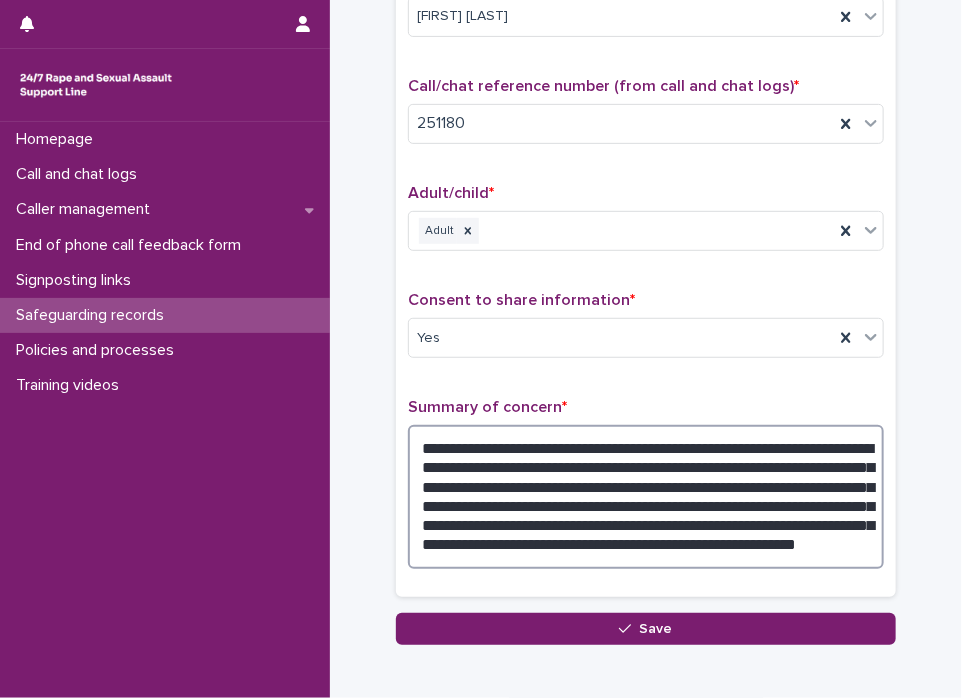 click on "**********" at bounding box center [646, 497] 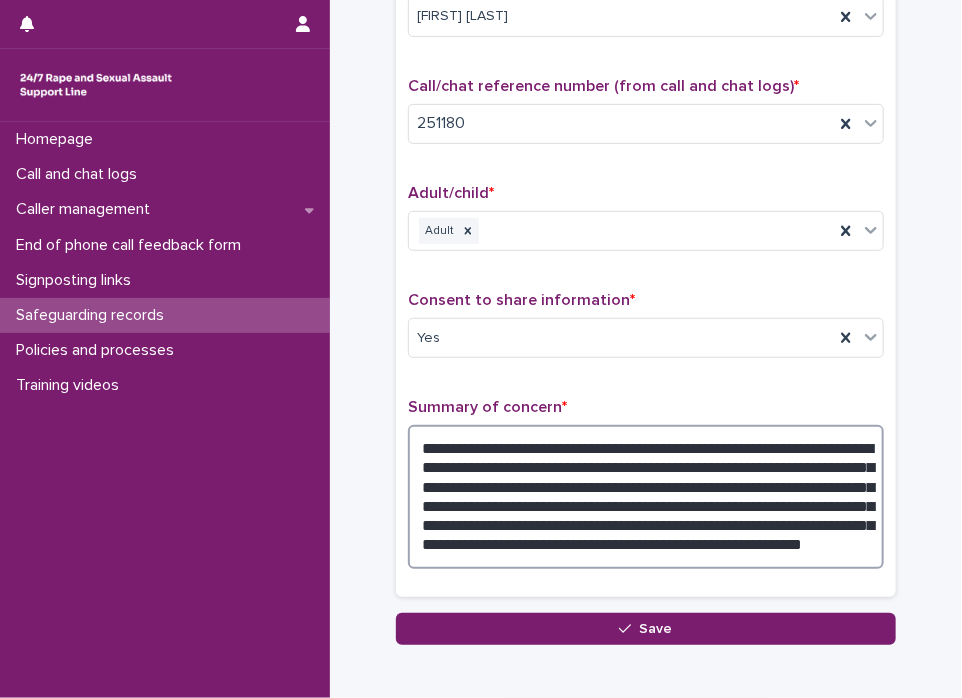 click on "**********" at bounding box center [646, 497] 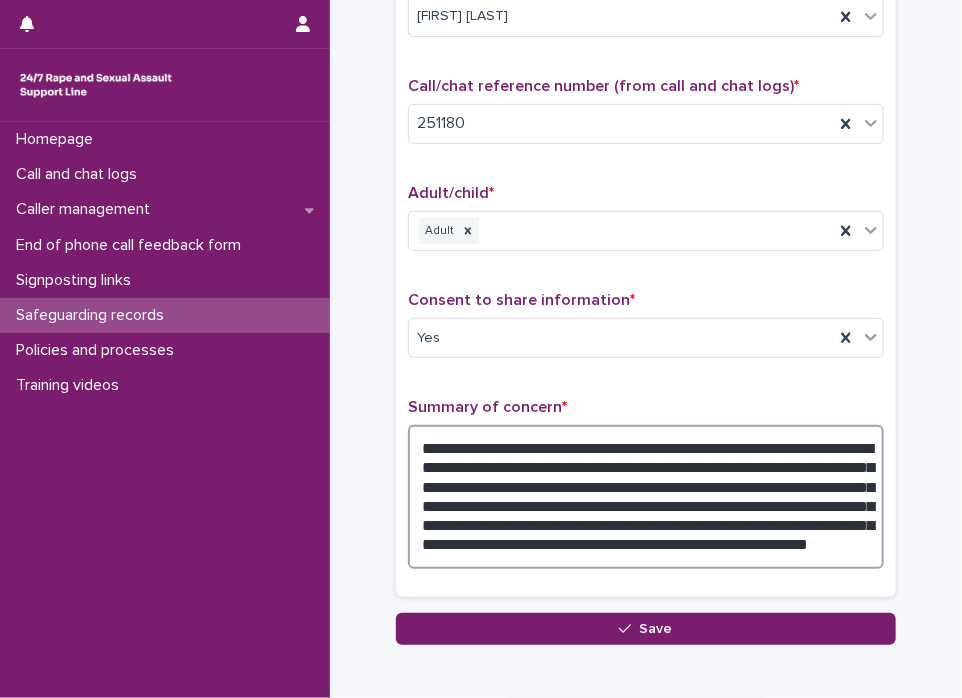 click on "**********" at bounding box center [646, 497] 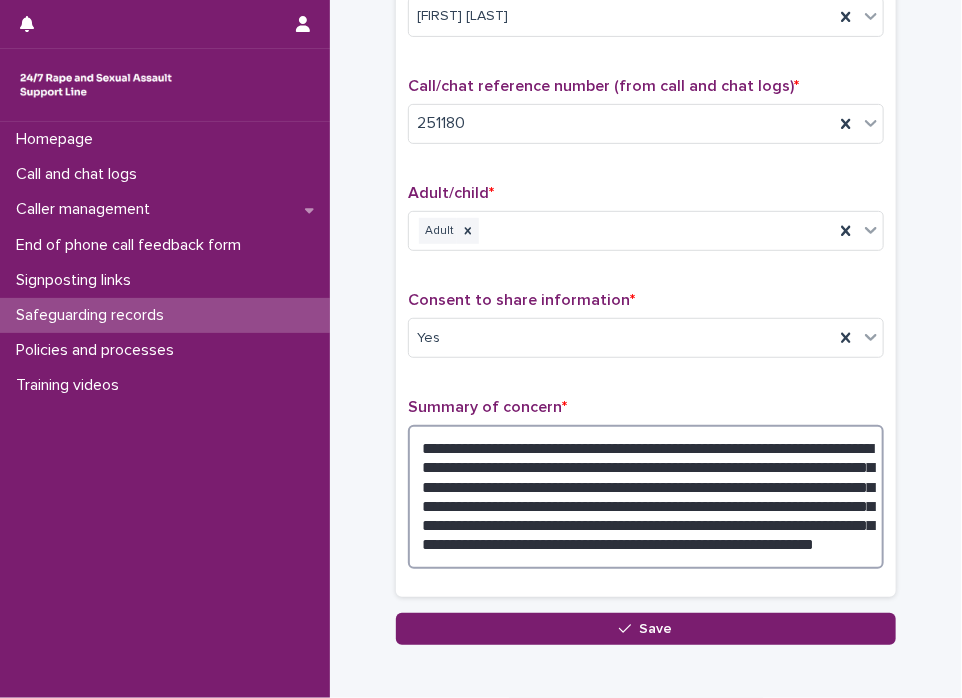 click on "**********" at bounding box center [646, 497] 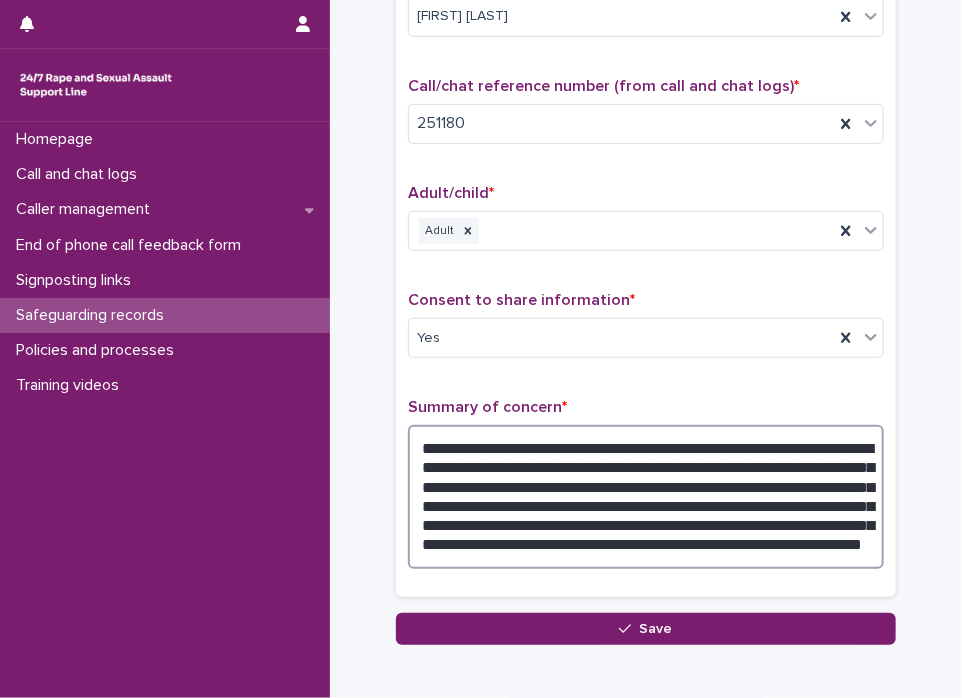 click on "**********" at bounding box center (646, 497) 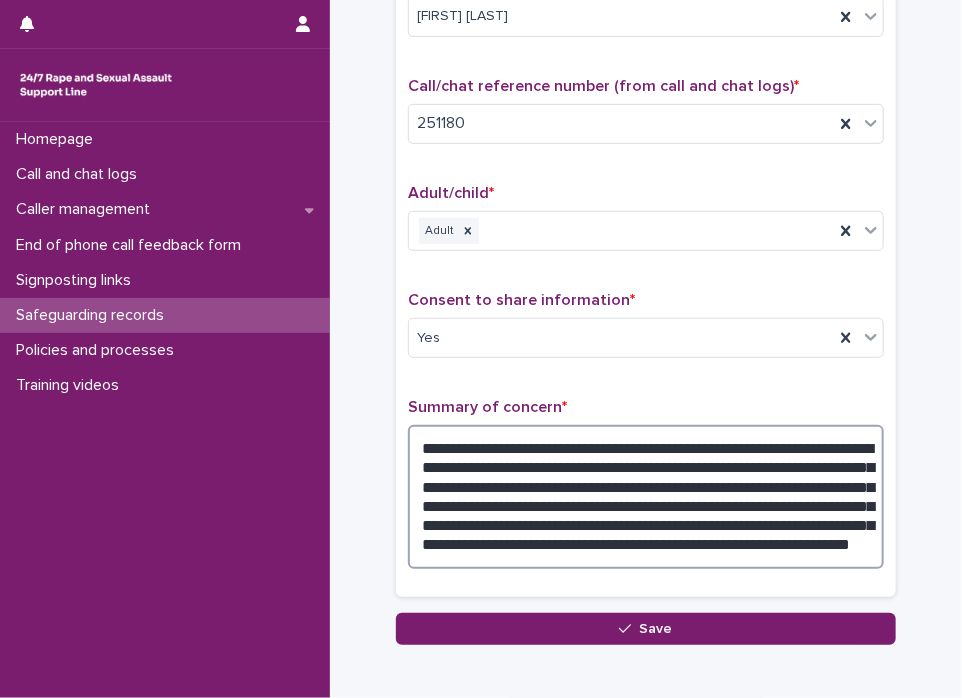 click on "**********" at bounding box center (646, 497) 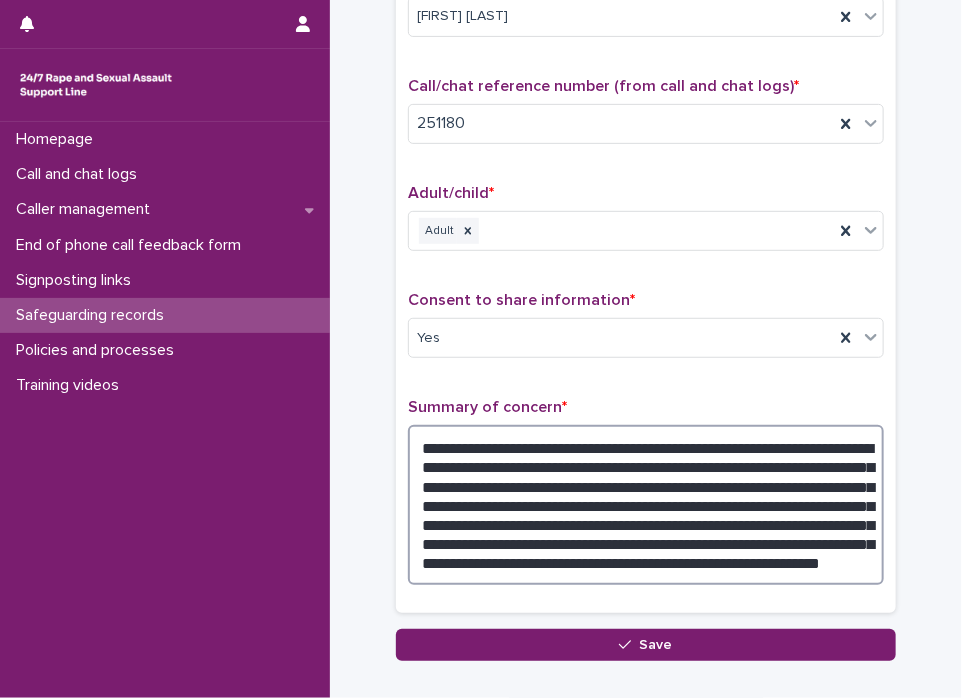 click on "**********" at bounding box center (646, 505) 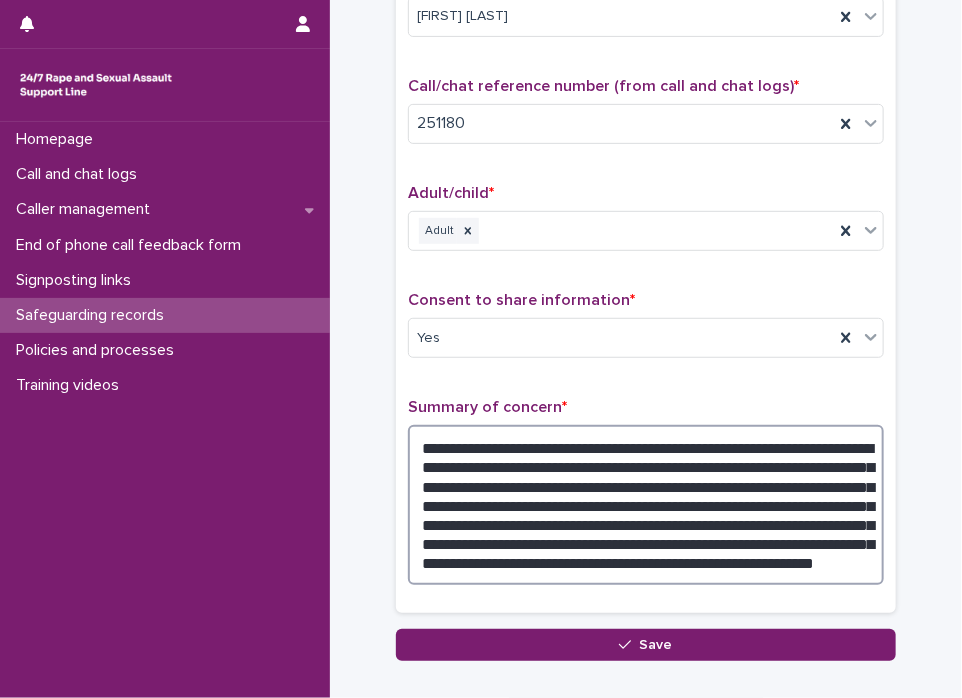 click on "**********" at bounding box center [646, 505] 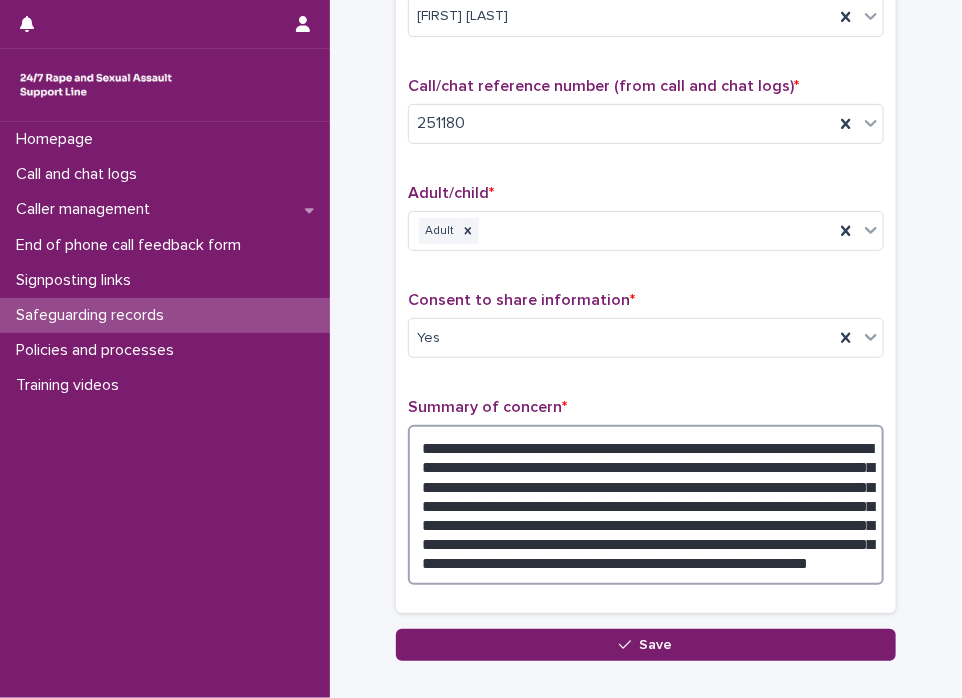 click on "**********" at bounding box center [646, 505] 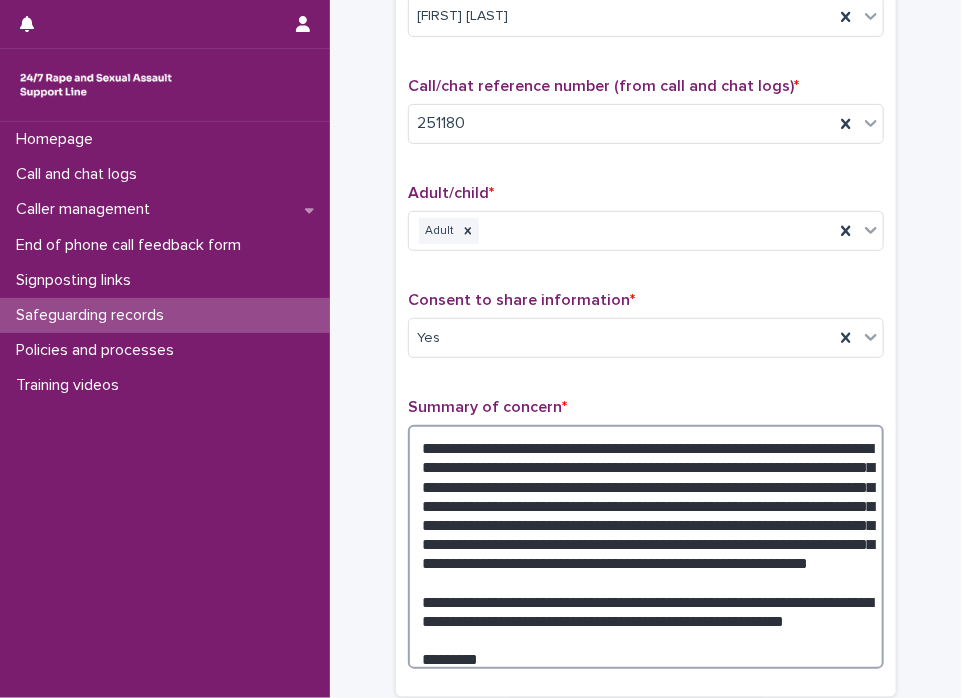 click on "**********" at bounding box center (646, 547) 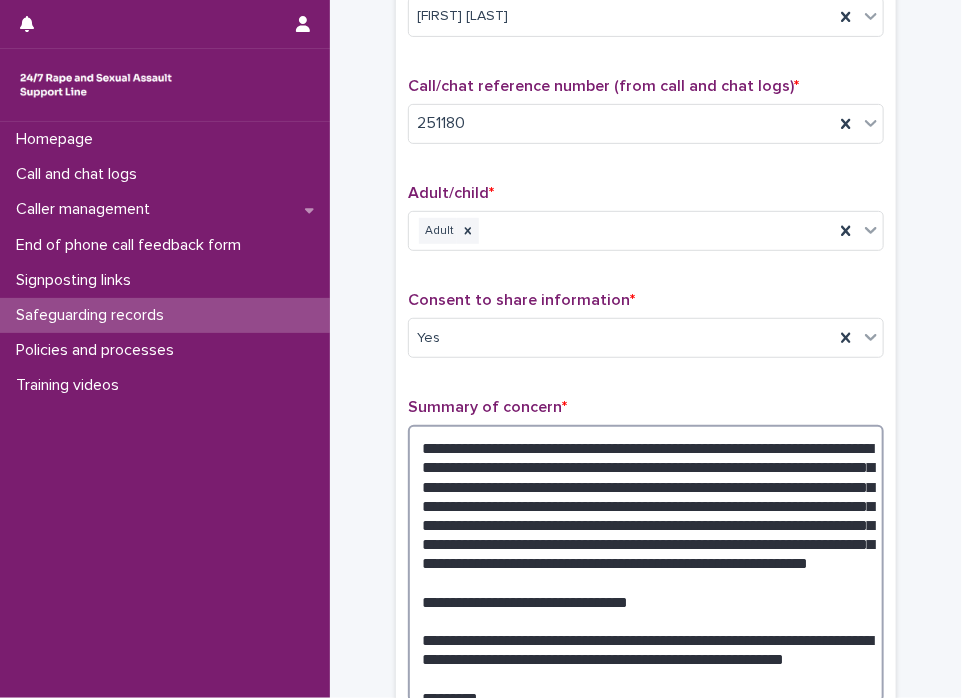 click on "**********" at bounding box center [646, 564] 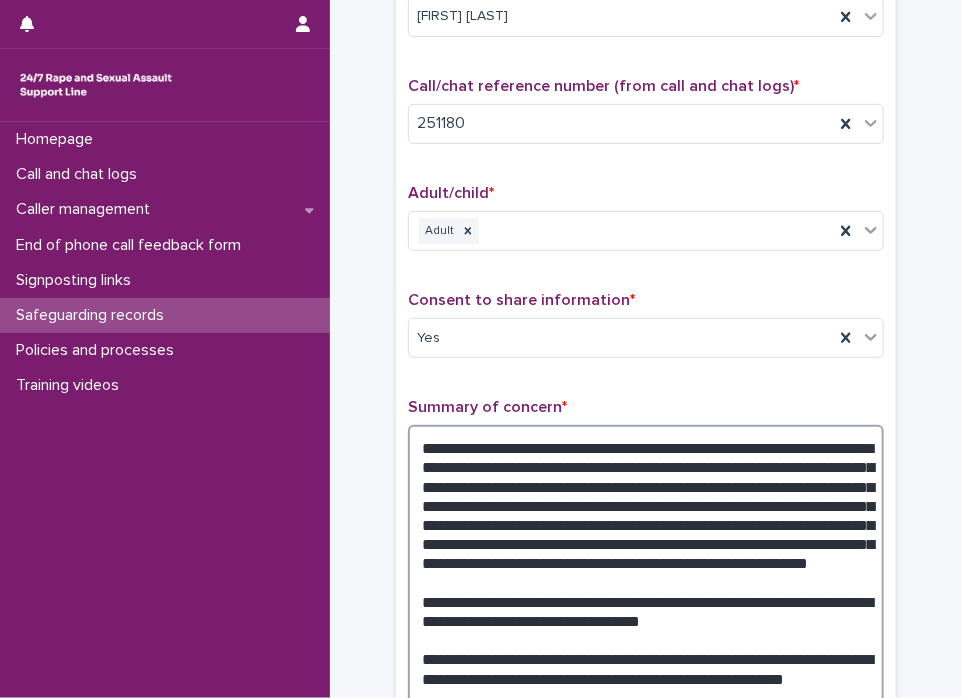 drag, startPoint x: 651, startPoint y: 618, endPoint x: 620, endPoint y: 602, distance: 34.88553 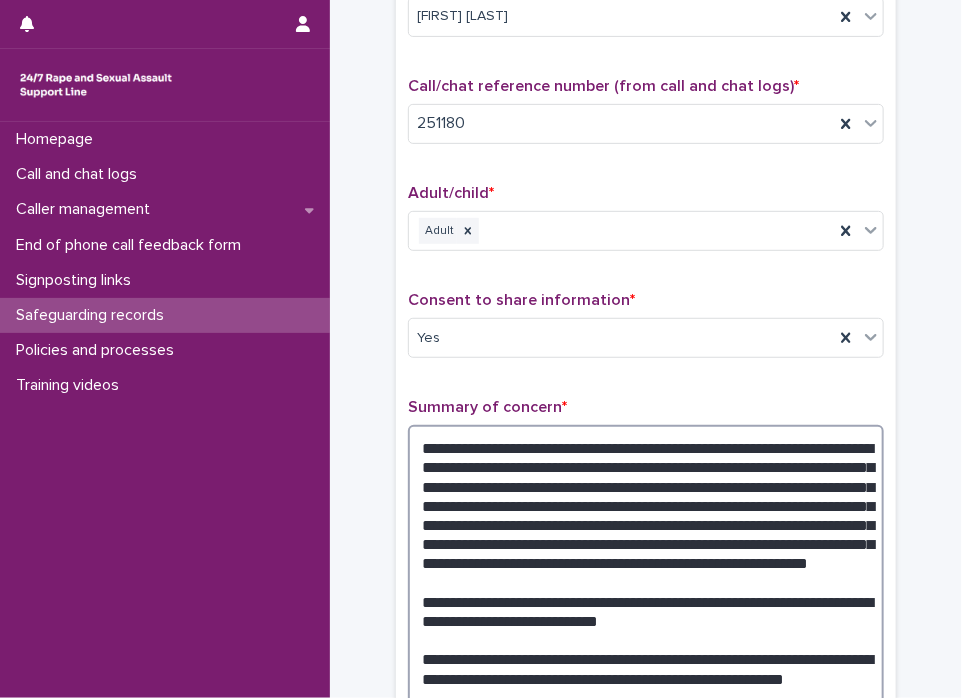 paste on "**********" 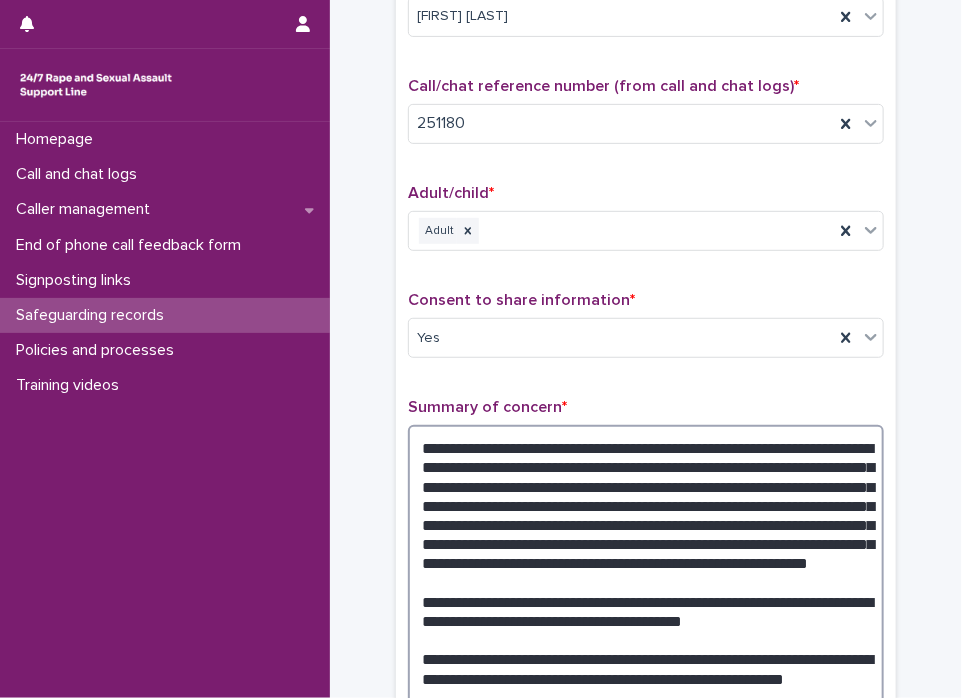 click on "**********" at bounding box center [646, 572] 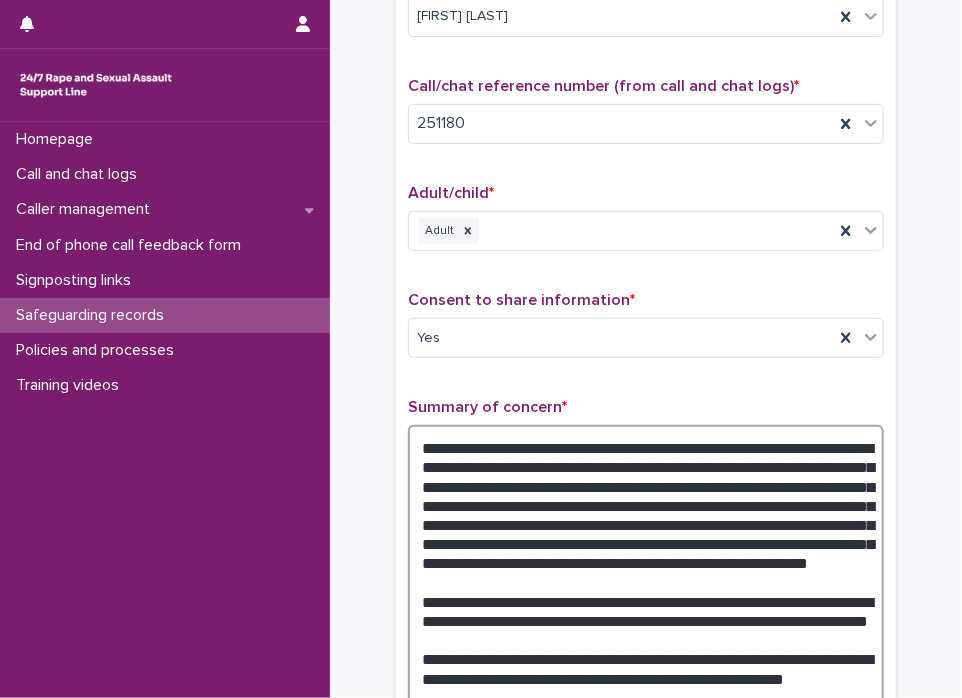 click on "**********" at bounding box center [646, 581] 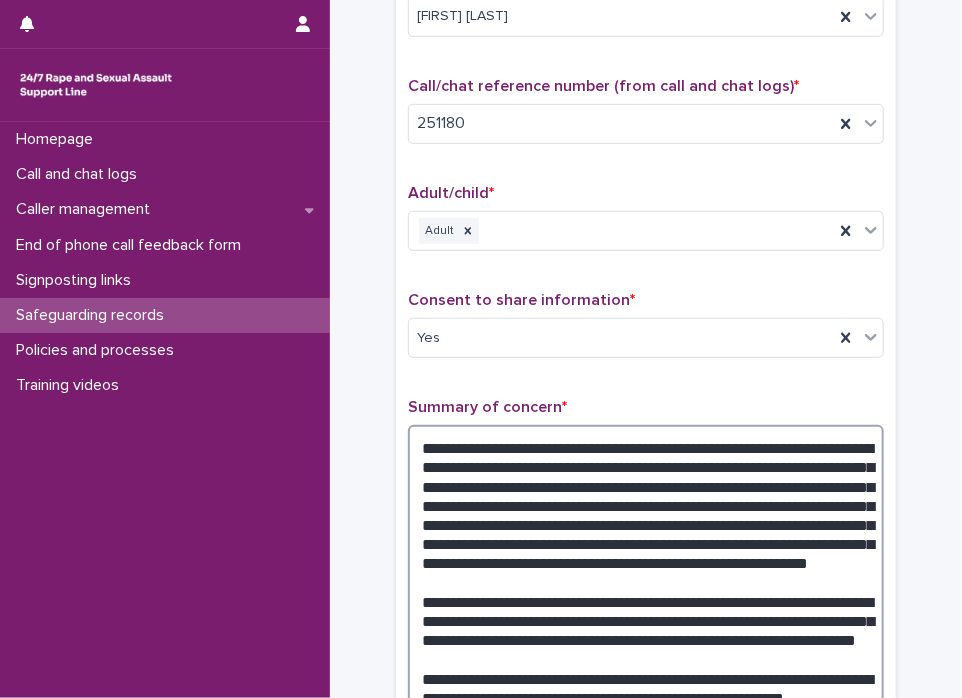 click on "**********" at bounding box center [646, 589] 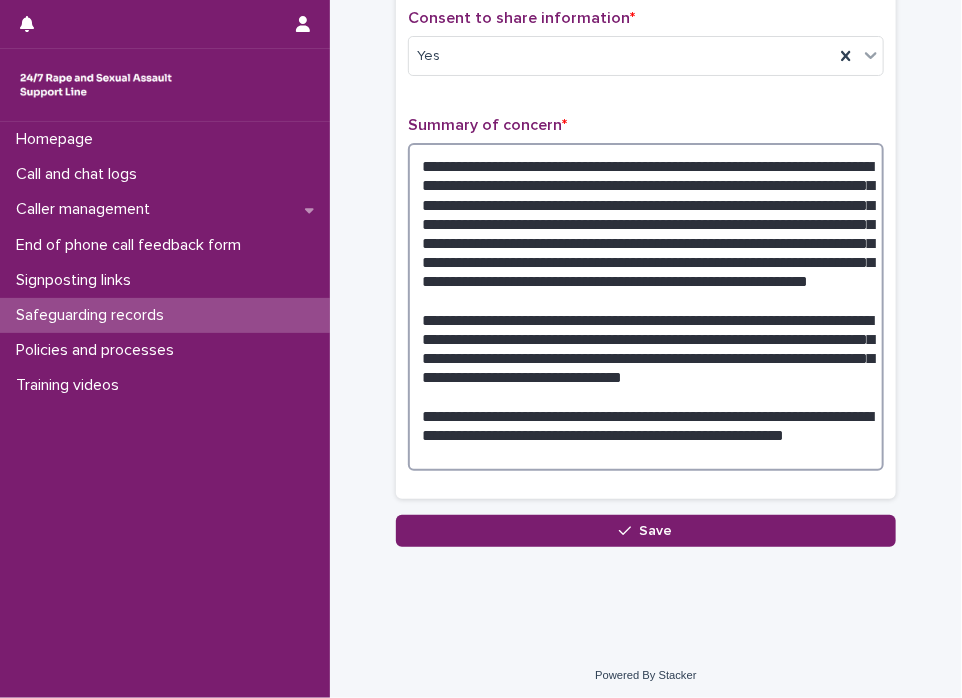 scroll, scrollTop: 504, scrollLeft: 0, axis: vertical 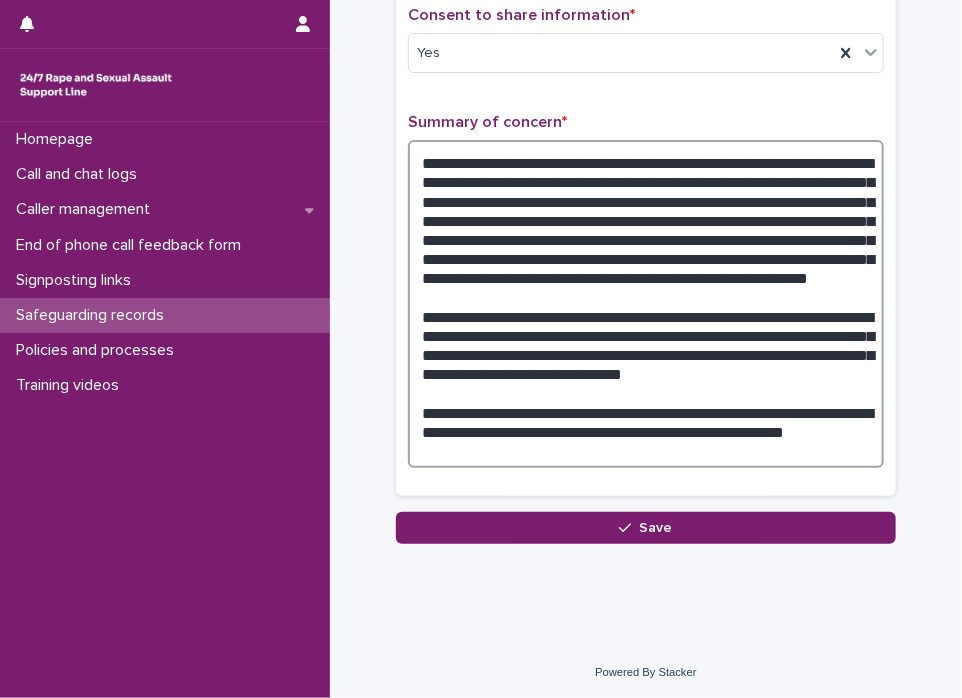 click on "**********" at bounding box center (646, 304) 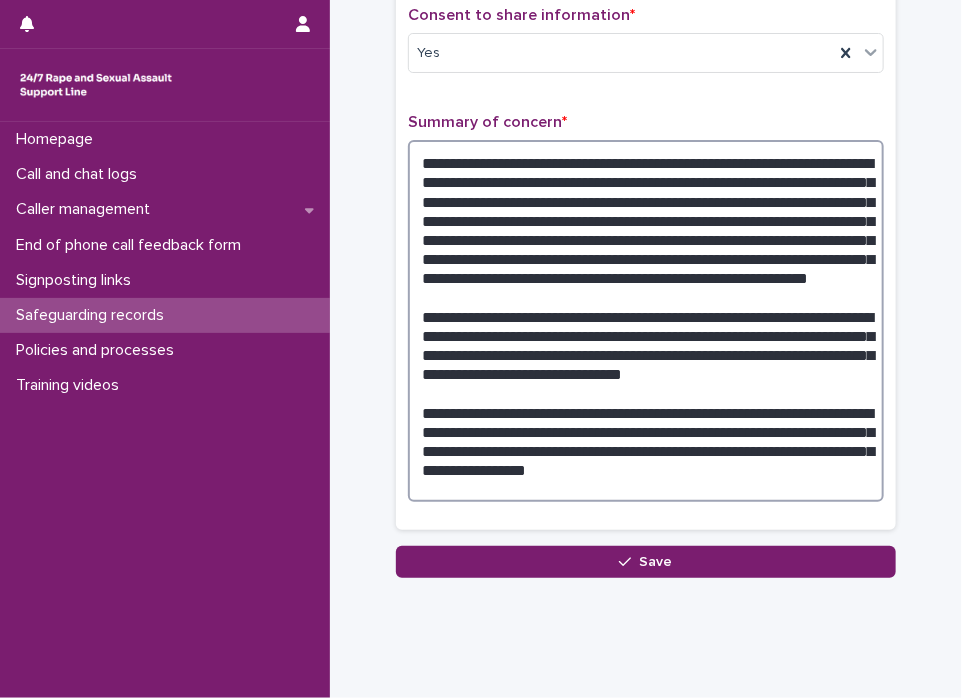 click at bounding box center [646, 321] 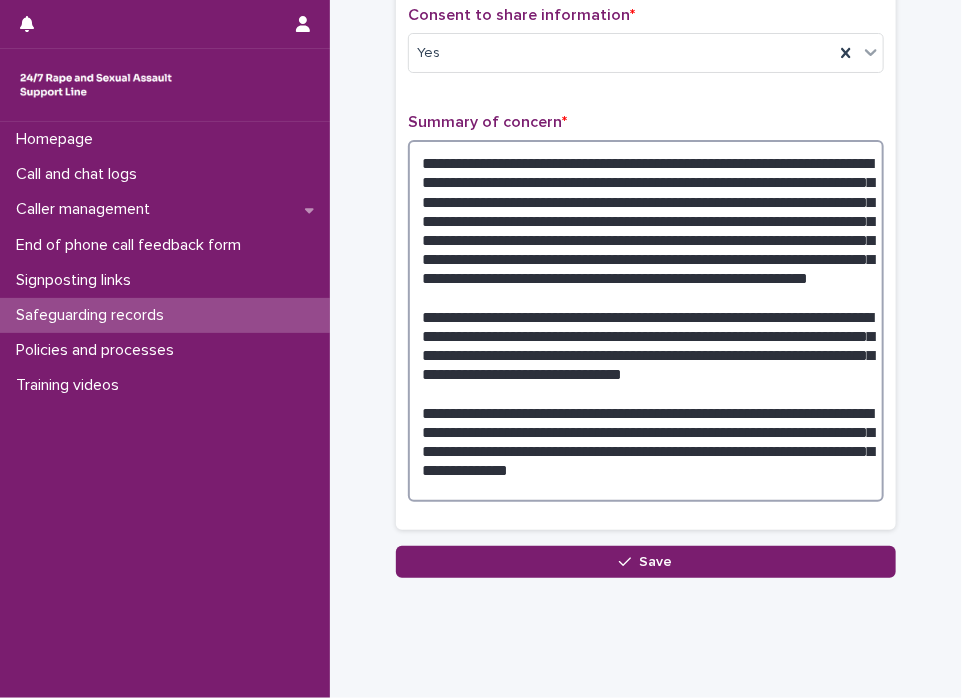 click at bounding box center (646, 321) 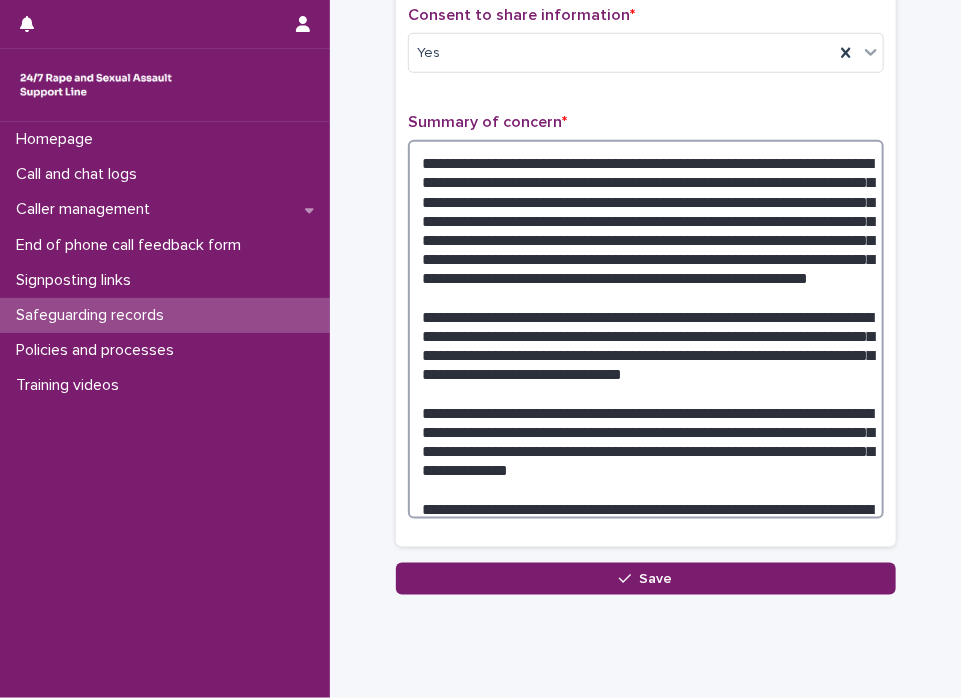 click at bounding box center (646, 329) 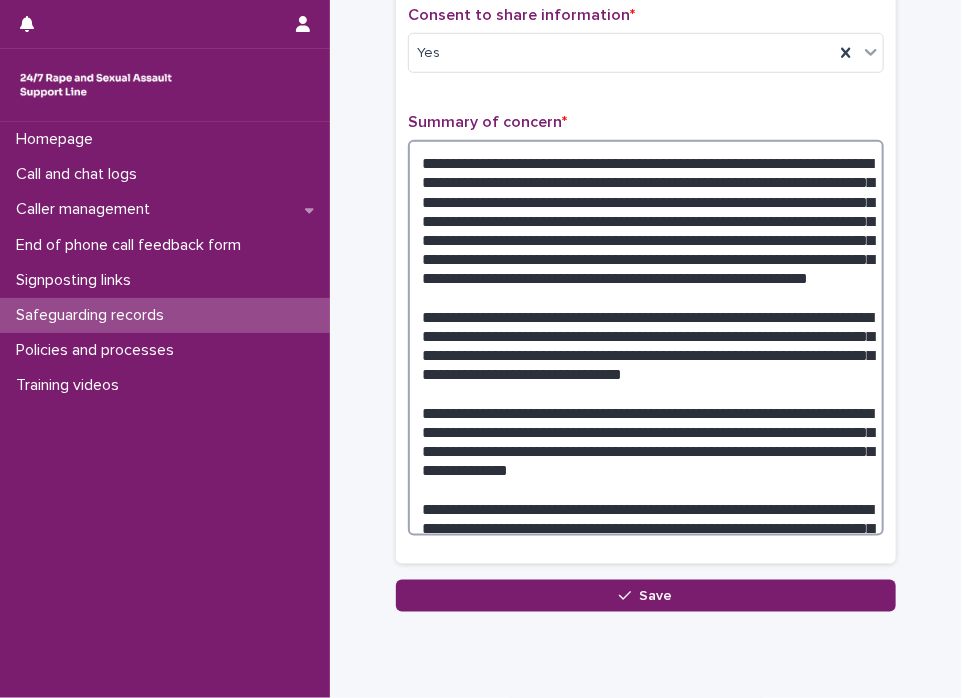 click at bounding box center (646, 338) 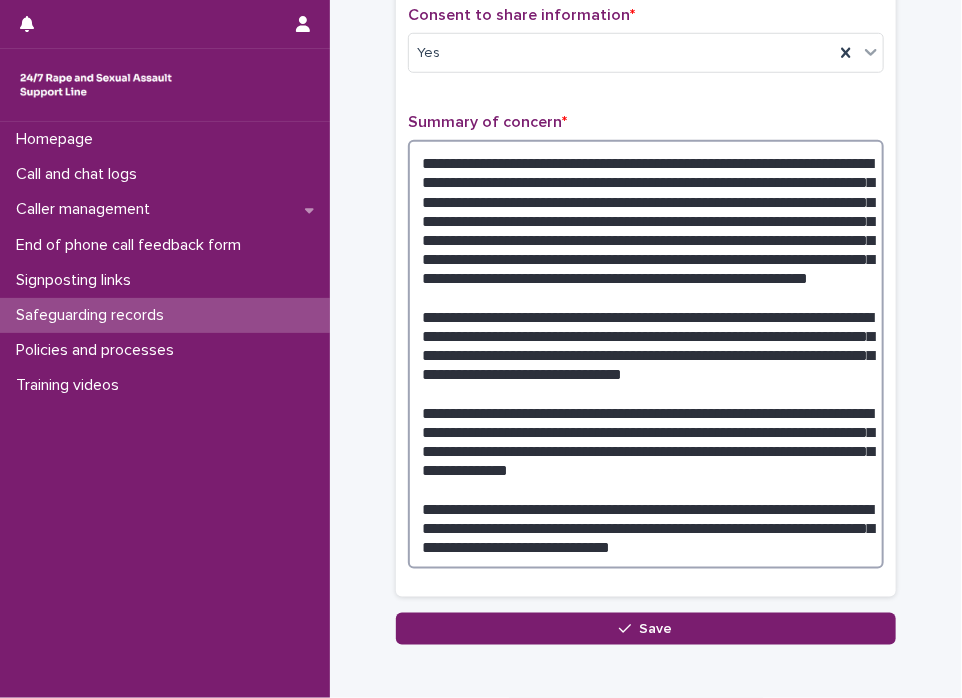 click at bounding box center (646, 354) 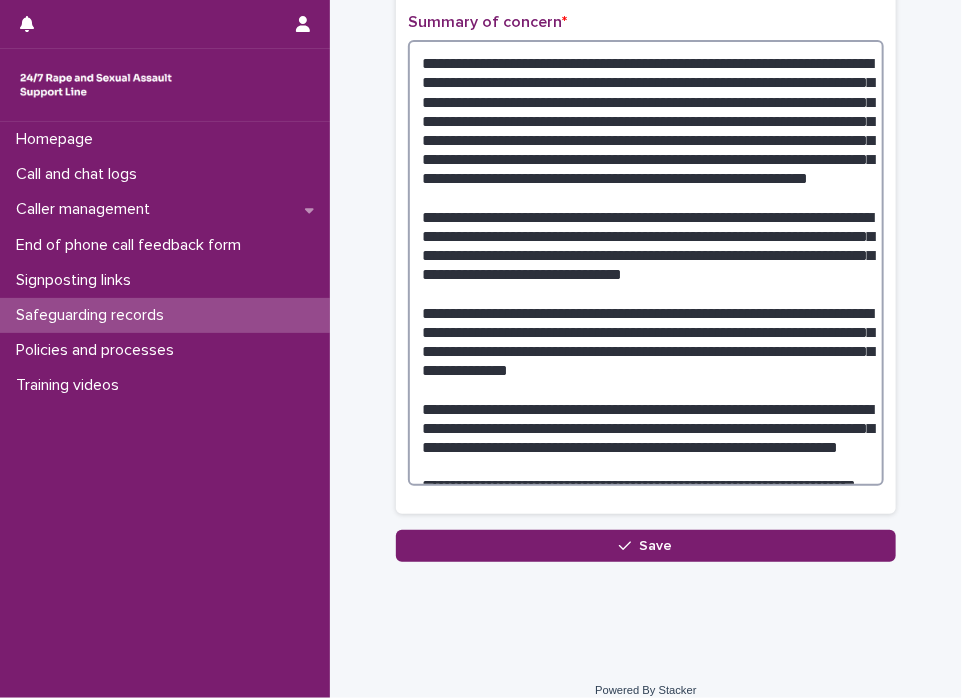 scroll, scrollTop: 622, scrollLeft: 0, axis: vertical 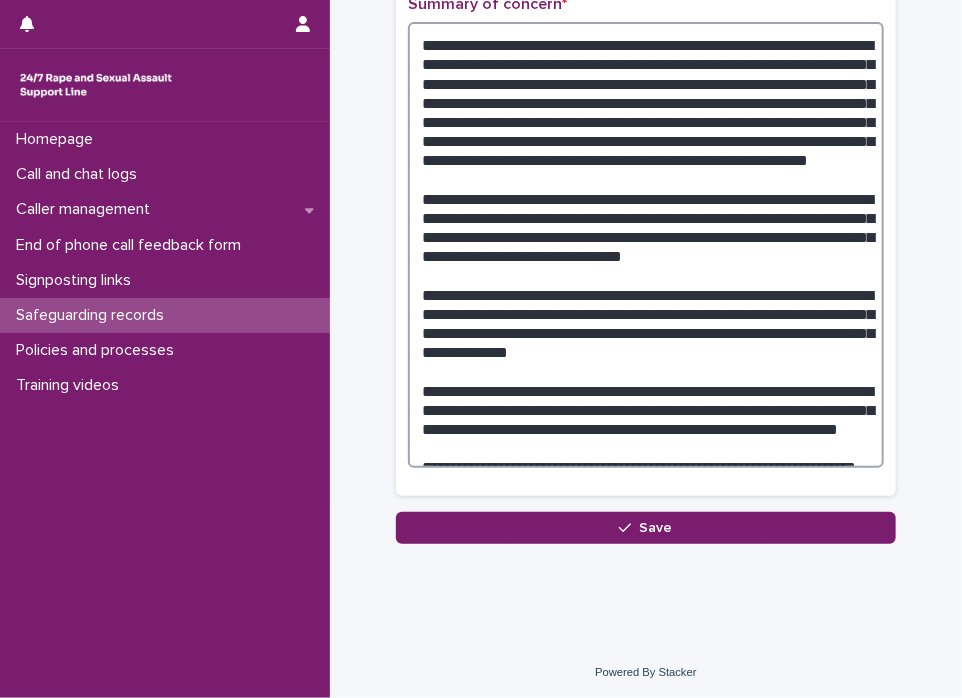 click at bounding box center (646, 245) 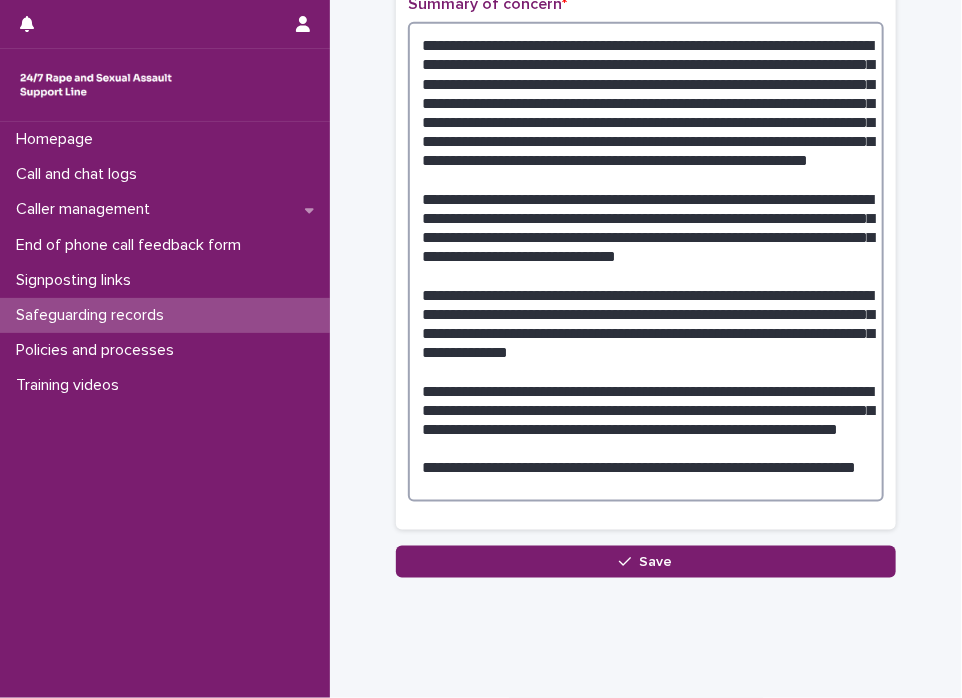 scroll, scrollTop: 656, scrollLeft: 0, axis: vertical 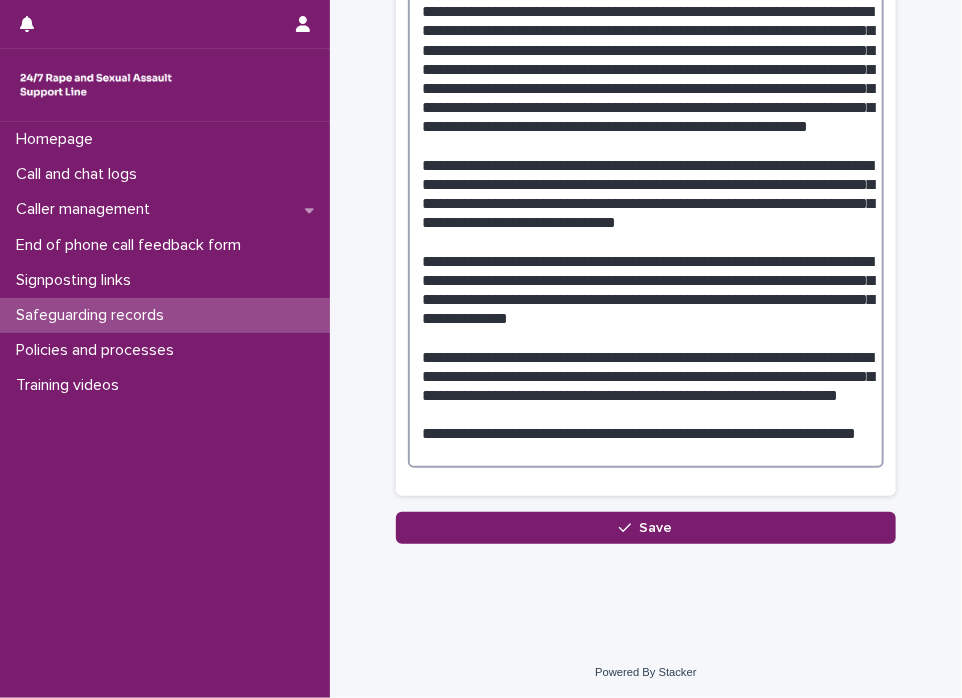 click at bounding box center (646, 228) 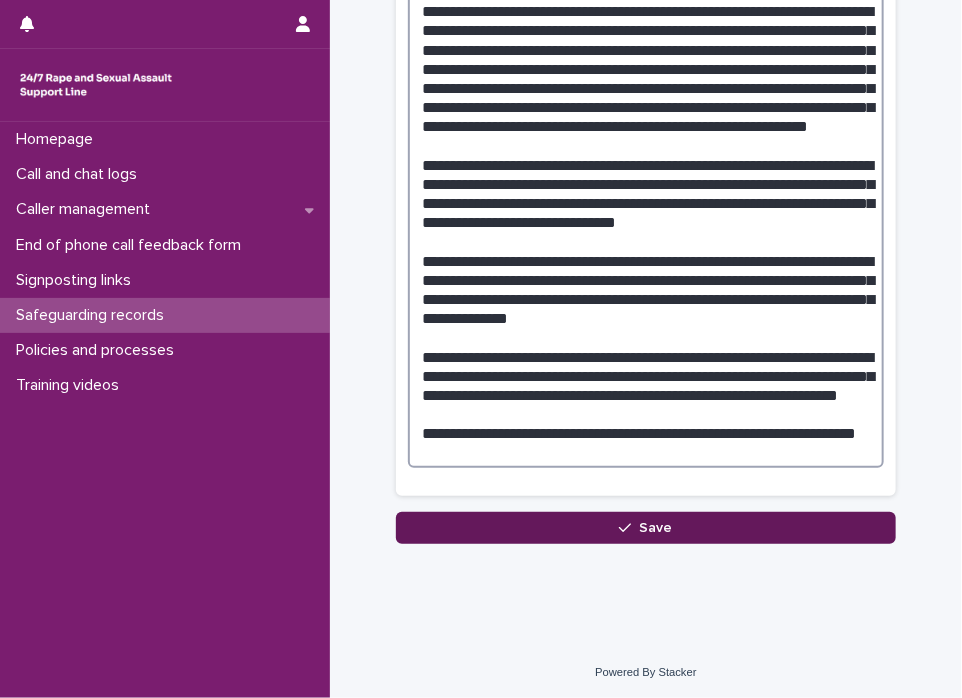type on "**********" 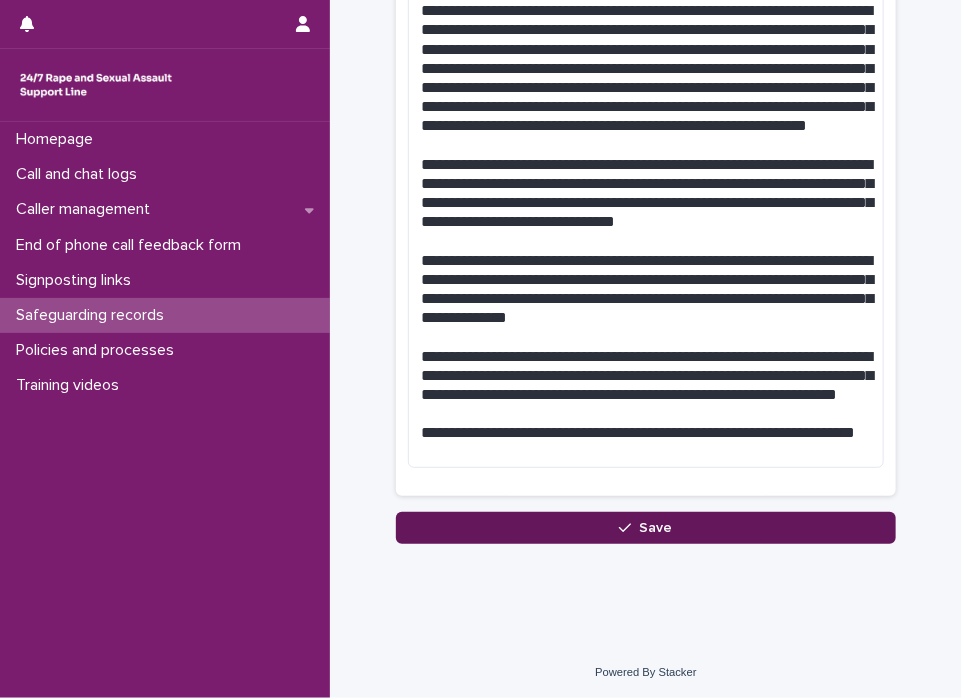 click on "Save" at bounding box center (646, 528) 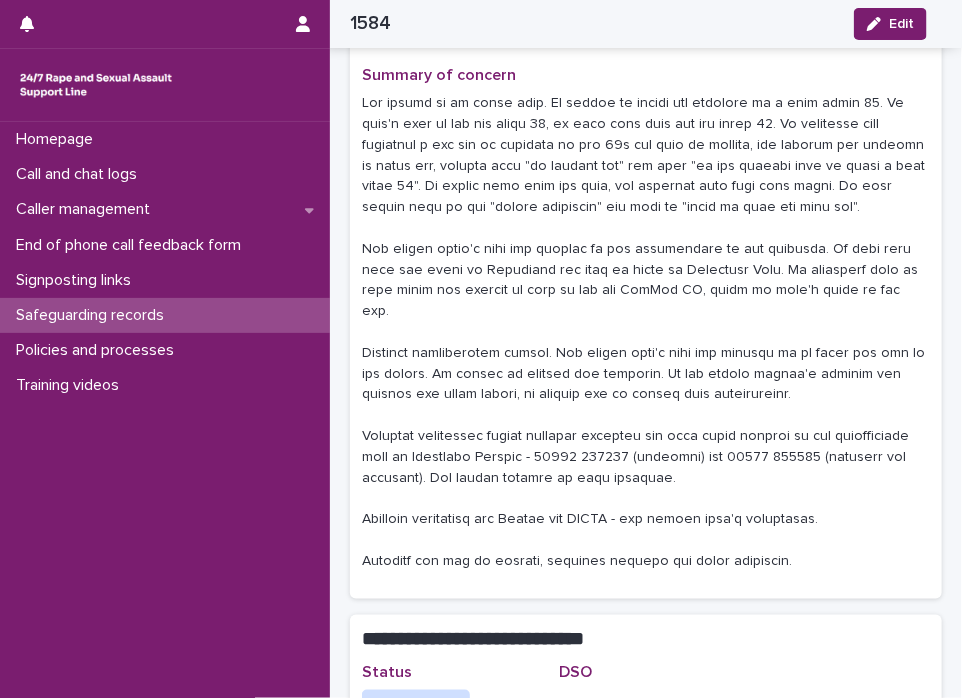 scroll, scrollTop: 0, scrollLeft: 0, axis: both 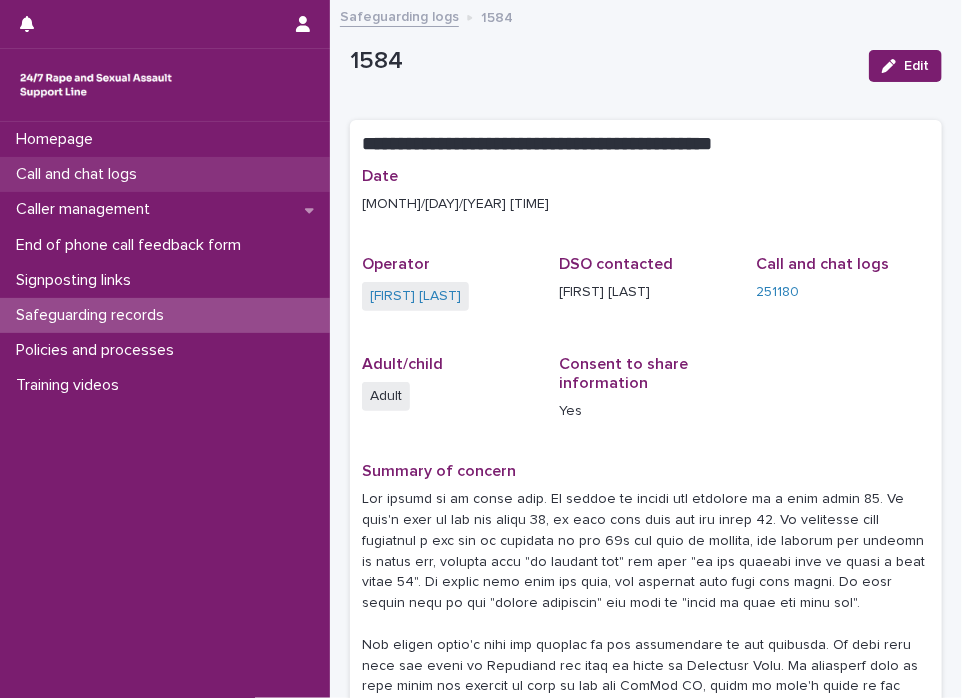 click on "Call and chat logs" at bounding box center [80, 174] 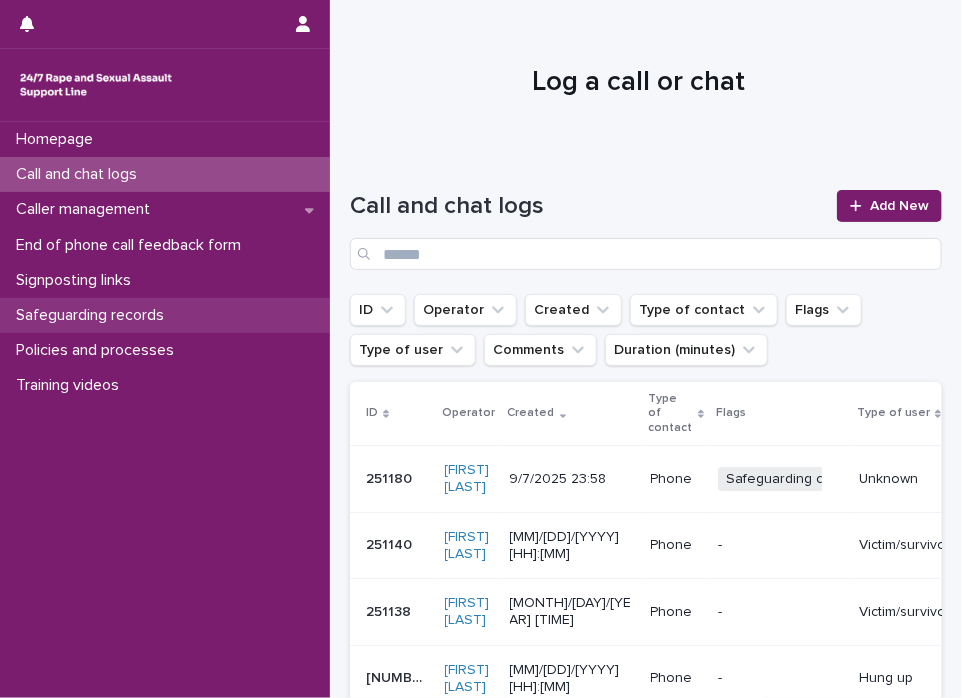 click on "Safeguarding records" at bounding box center [94, 315] 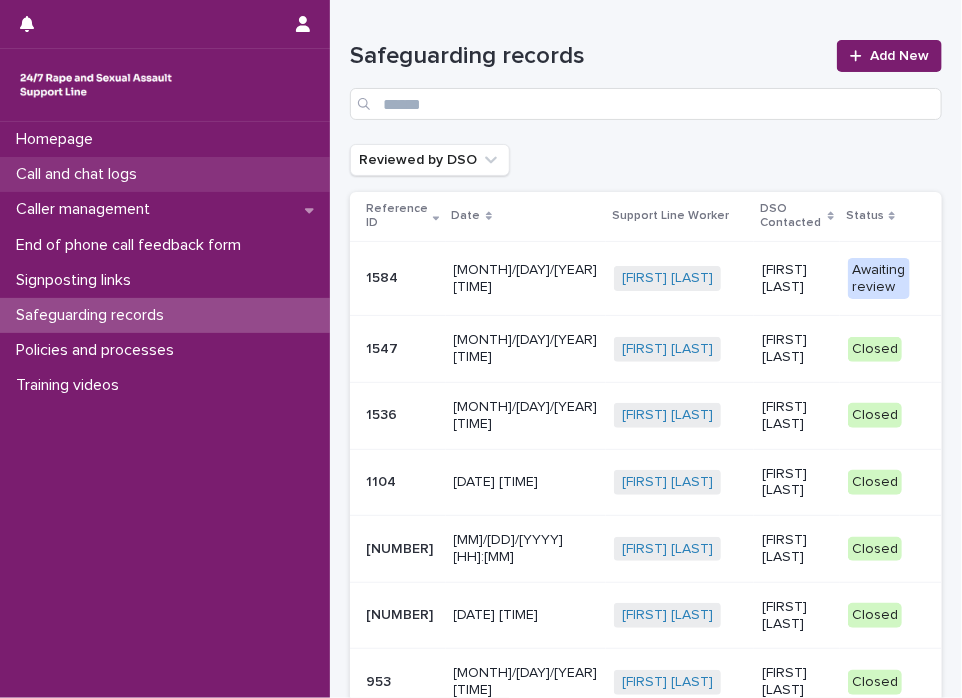 click on "Call and chat logs" at bounding box center (80, 174) 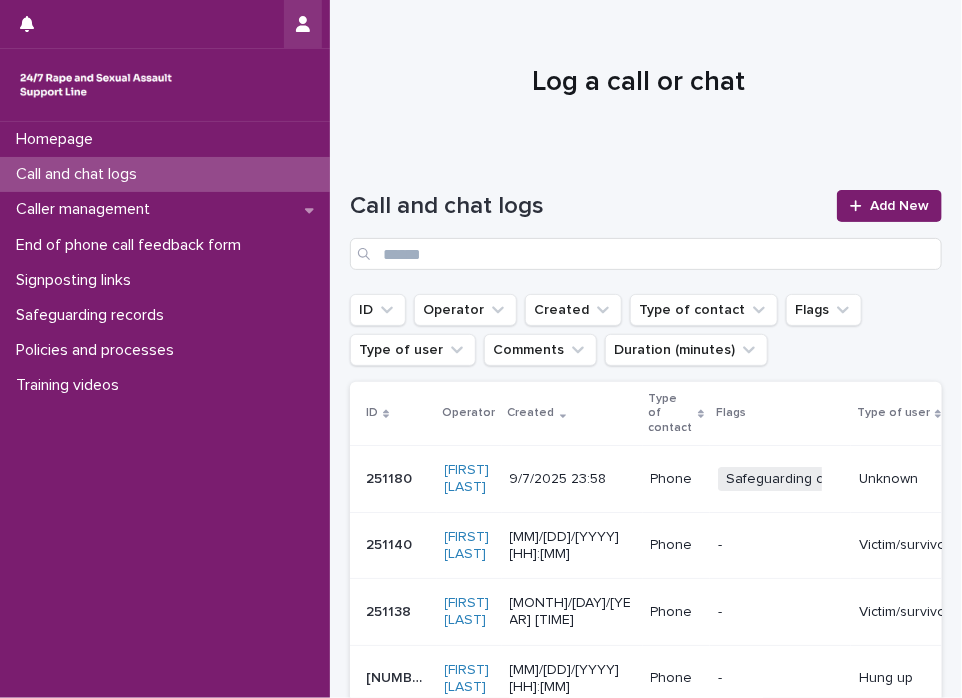 click at bounding box center (303, 24) 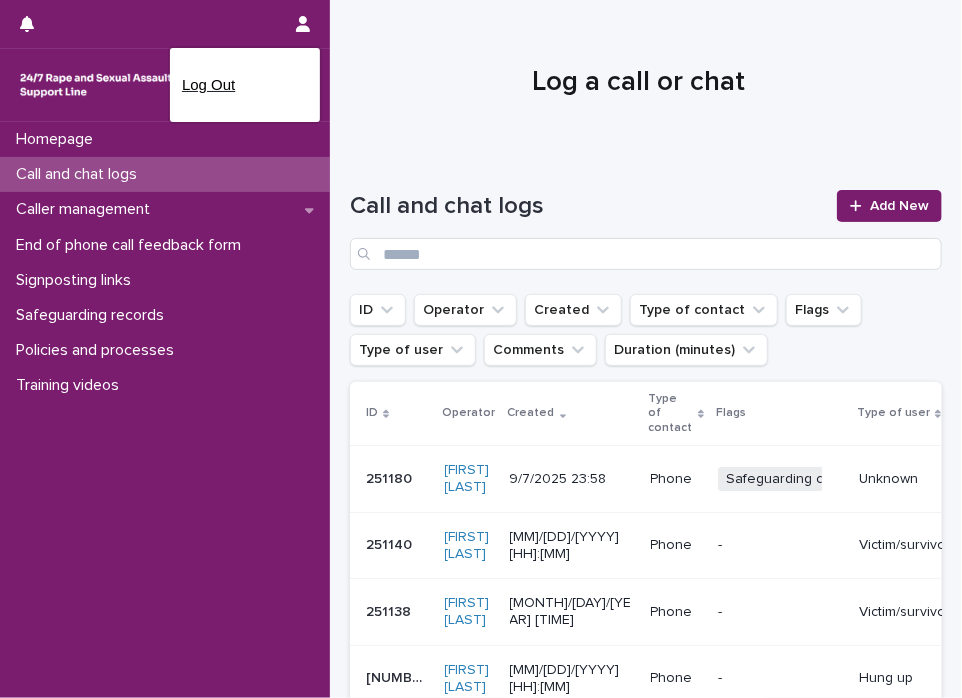 click on "Log Out" at bounding box center [245, 85] 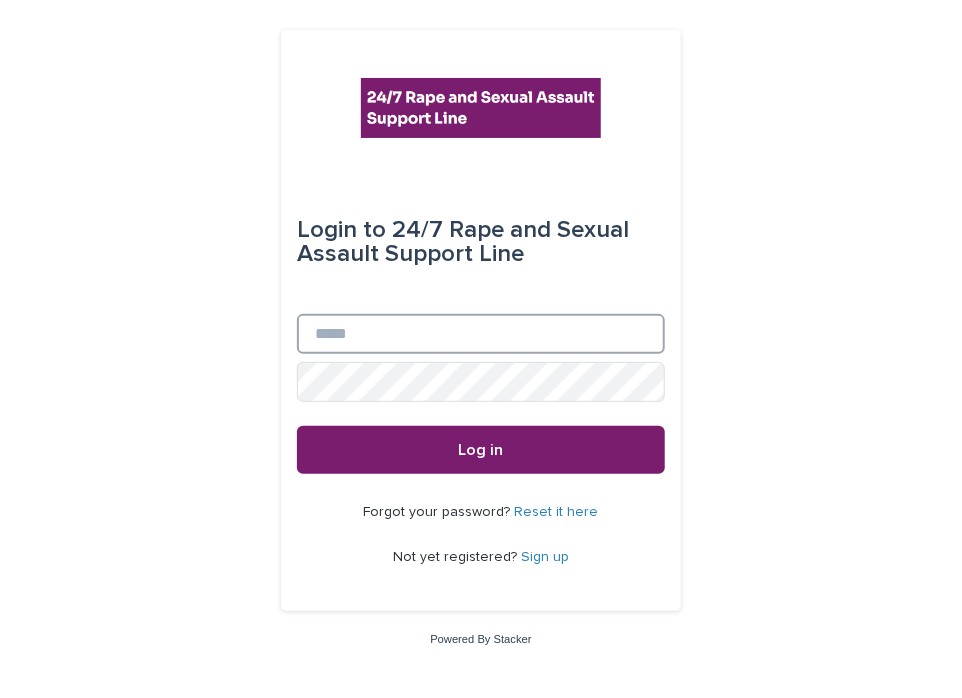 type on "**********" 